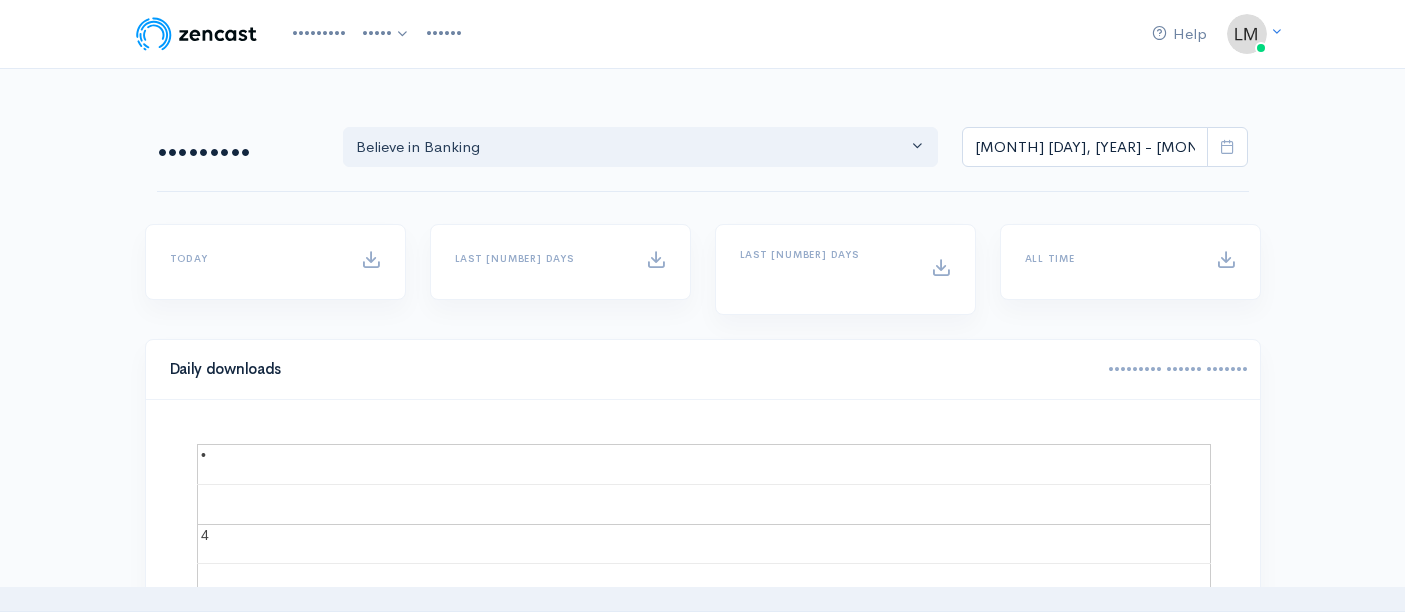 scroll, scrollTop: 0, scrollLeft: 0, axis: both 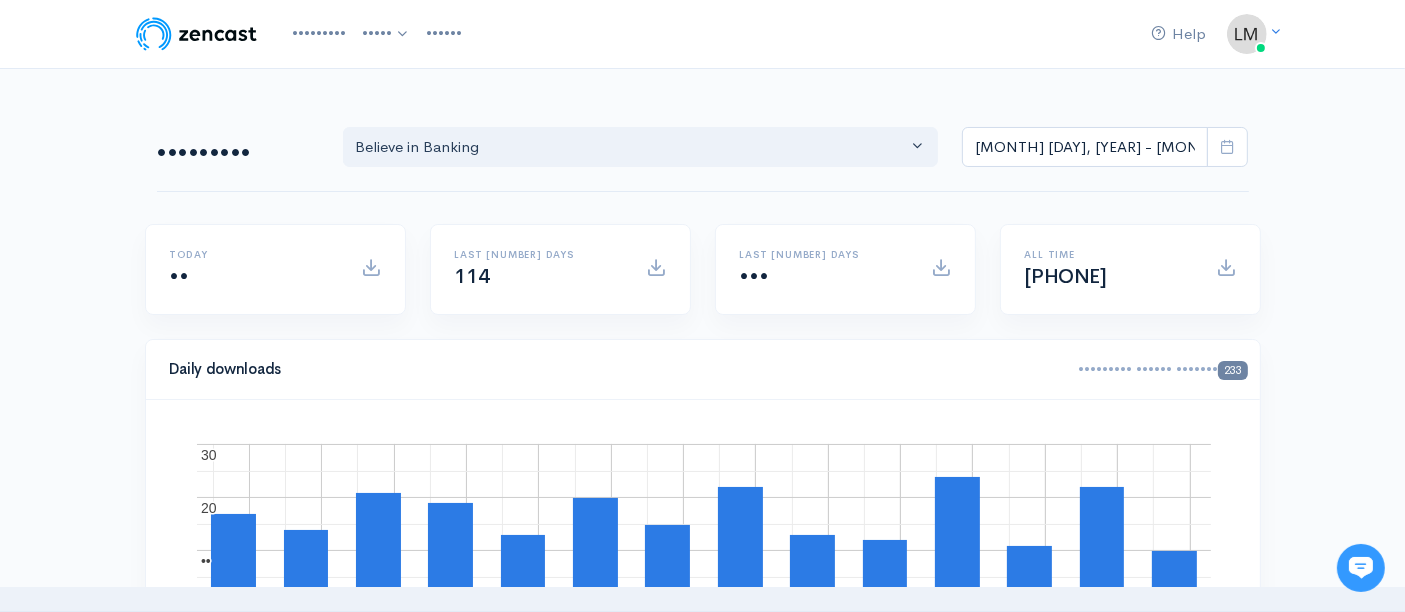 click on "Analytics
Believe in Banking Believe in Banking     [MONTH] [DAY], [YEAR] - [MONTH] [DAY], [YEAR]
Today
10
Last 7 days
114
Last 30 days
498
All time
9541
Daily downloads
Downloads during period:  233   [MONTH] [DAY], [YEAR] [MONTH] [DAY], [YEAR] [MONTH] [DAY], [YEAR] [MONTH] [DAY], [YEAR] [MONTH] [DAY], [YEAR] [MONTH] [DAY], [YEAR] [MONTH] [DAY], [YEAR] 10 10 20 20 30 30 30
Recent episodes
0 10 20 30 40 Ep. 73 Ep. 74 Ep. 75 Ep. 76 Ep. 77 Ep. 77
Popular episodes
Latest episode:  71   0 10 20 30 40 Ep. 77 Ep. 76 Ep. 74 Ep. 75 Ep. 73 Ep. 73
Episodes breakdown
Season Number Episode Number Episode Title Podcast Title Publication Date Downloads   77 Believe in Banking 40   76" at bounding box center [703, 1436] 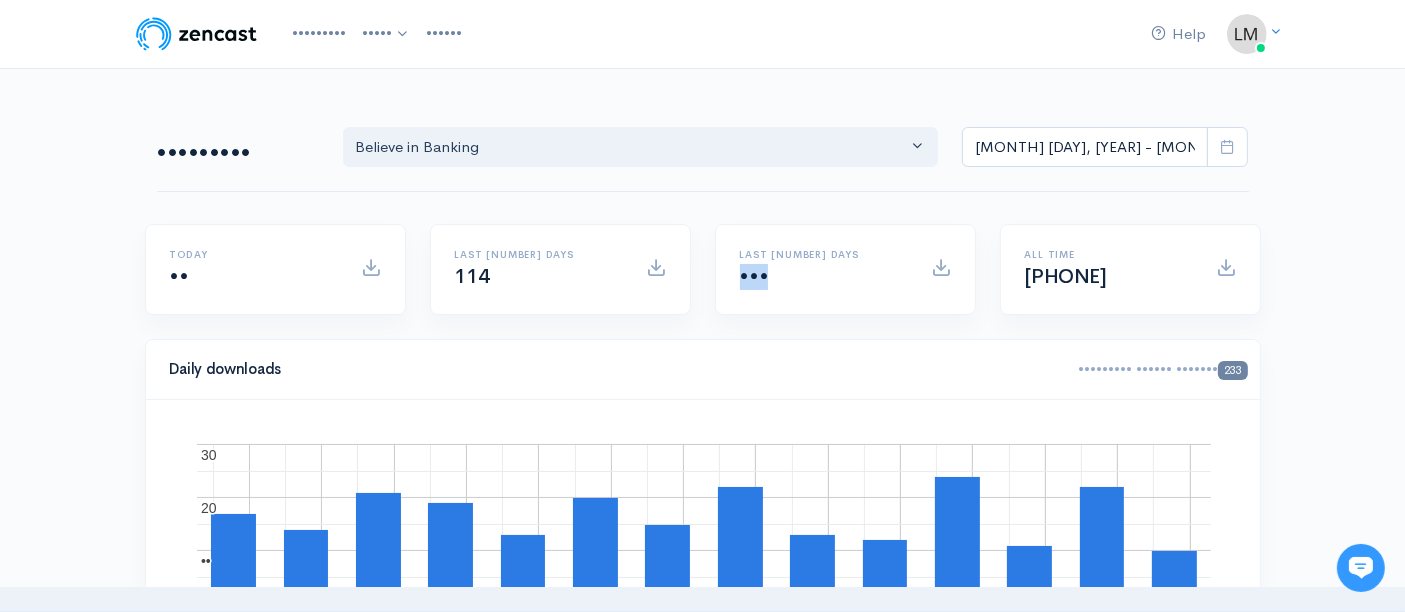 drag, startPoint x: 779, startPoint y: 272, endPoint x: 735, endPoint y: 270, distance: 44.04543 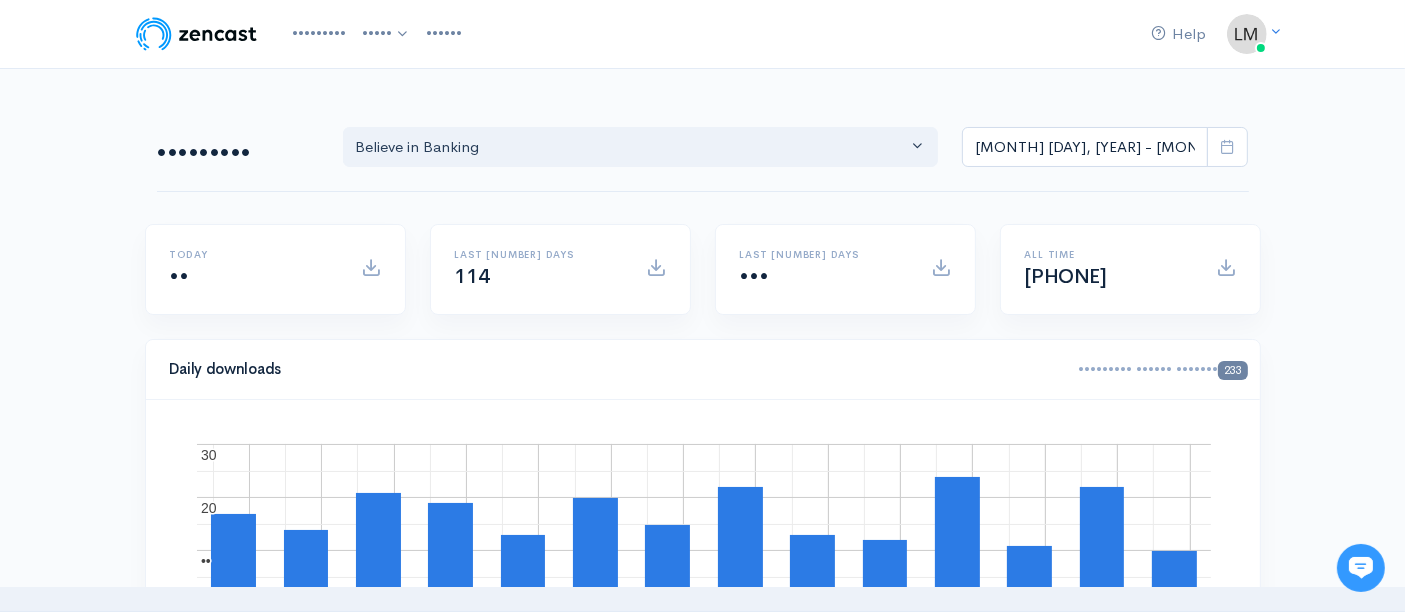 click on "Analytics
Believe in Banking Believe in Banking     [MONTH] [DAY], [YEAR] - [MONTH] [DAY], [YEAR]
[TIME]
[NUMBER]
Last 7 days
[NUMBER]
Last 30 days
[NUMBER]
All time
[NUMBER]
Daily downloads
Downloads during period:  [NUMBER]   [MONTH] [DAY], [YEAR] [MONTH] [DAY], [YEAR] [MONTH] [DAY], [YEAR] [MONTH] [DAY], [YEAR] [MONTH] [DAY], [YEAR] [MONTH] [DAY], [YEAR] [MONTH] [DAY], [YEAR] [NUMBER] [NUMBER] [NUMBER] [NUMBER] [NUMBER] [NUMBER]
Recent episodes
[NUMBER] [NUMBER] [NUMBER] [NUMBER] [NUMBER] [NUMBER] [NUMBER] [NUMBER] [NUMBER] [NUMBER] [NUMBER] [NUMBER]
Popular episodes
Latest episode:  [NUMBER]   [NUMBER] [NUMBER] [NUMBER] [NUMBER] [NUMBER] [NUMBER] [NUMBER] [NUMBER] [NUMBER] [NUMBER] [NUMBER]
Episodes breakdown
Season Number Episode Number Episode Title Podcast Title Publication Date Downloads   [NUMBER] Believe in Banking [NUMBER]   [NUMBER]" at bounding box center [703, 1436] 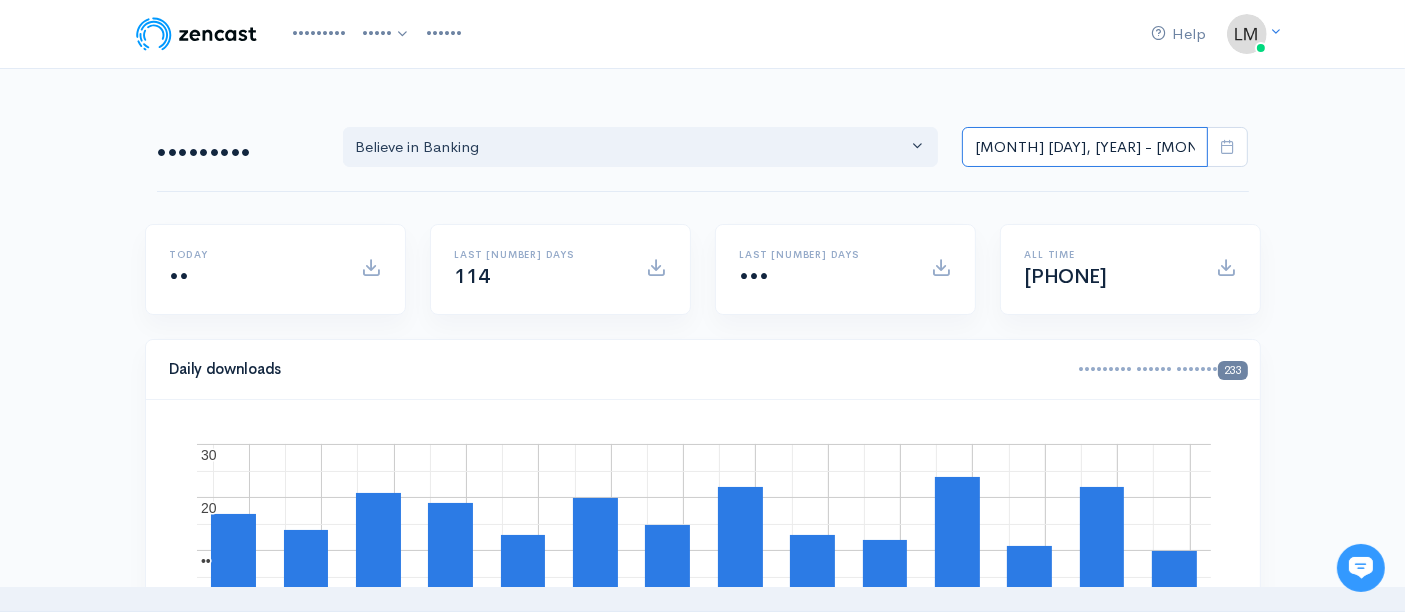 click on "[MONTH] [DAY], [YEAR] - [MONTH] [DAY], [YEAR]" at bounding box center (1085, 147) 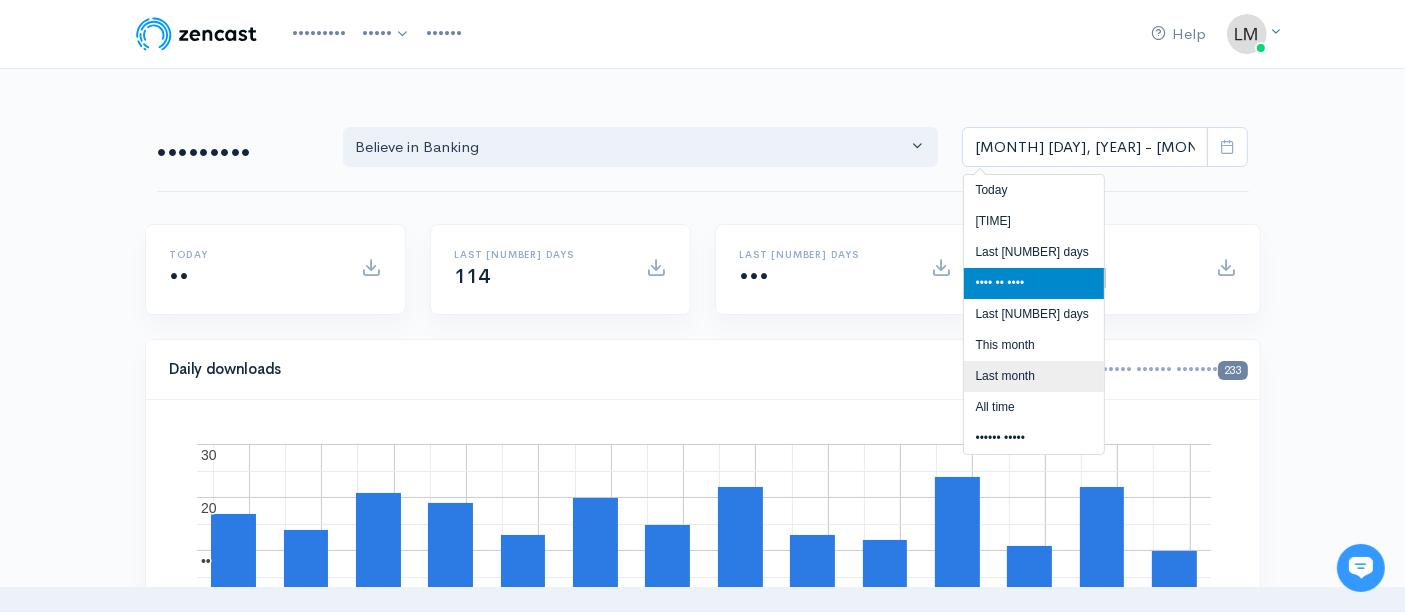 click on "Last month" at bounding box center [1034, 376] 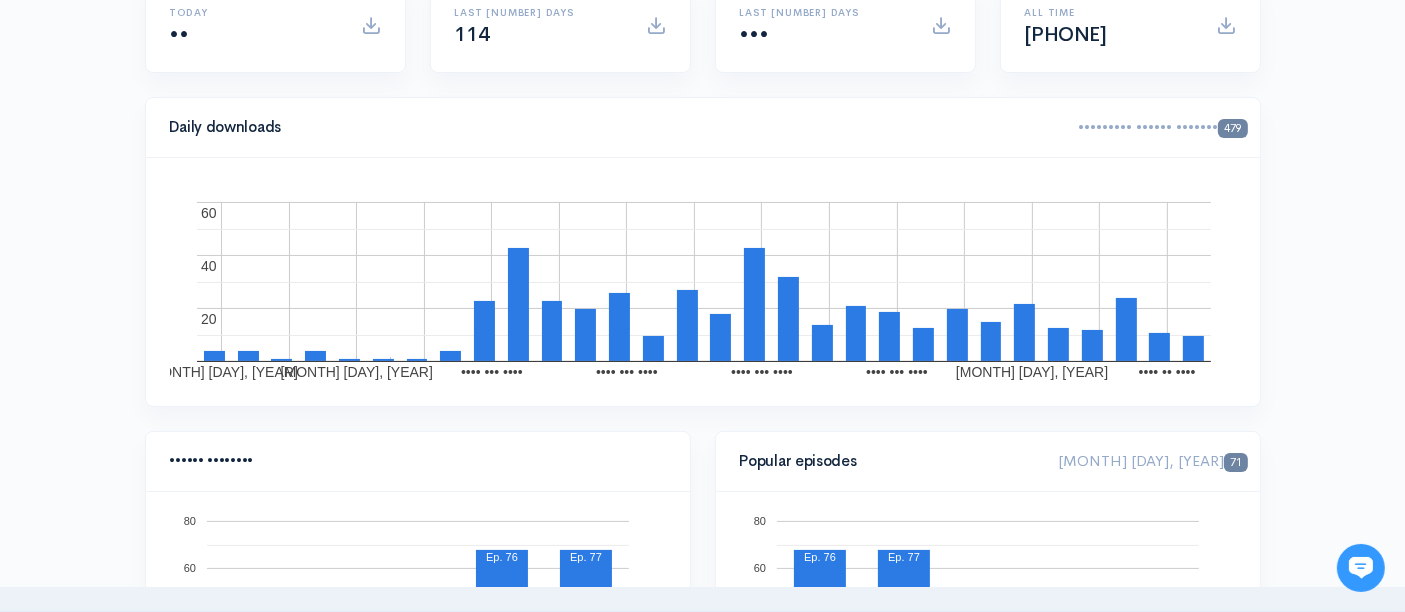 scroll, scrollTop: 0, scrollLeft: 0, axis: both 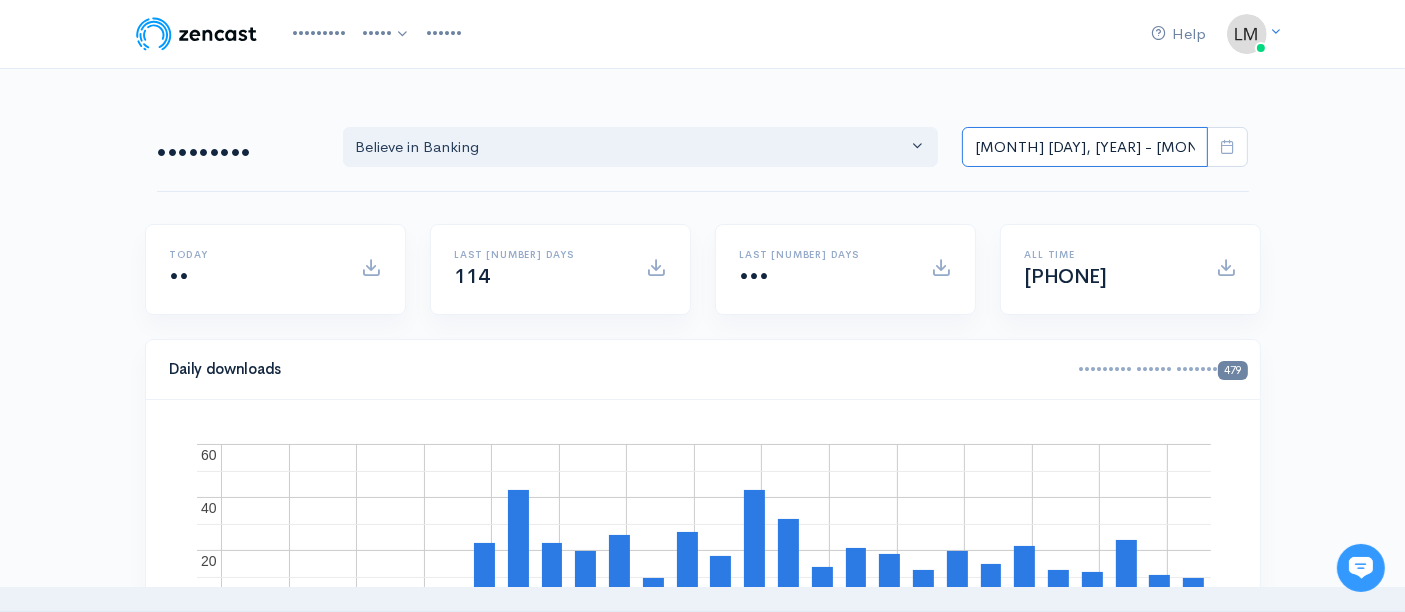click on "[MONTH] [DAY], [YEAR] - [MONTH] [DAY], [YEAR]" at bounding box center [1085, 147] 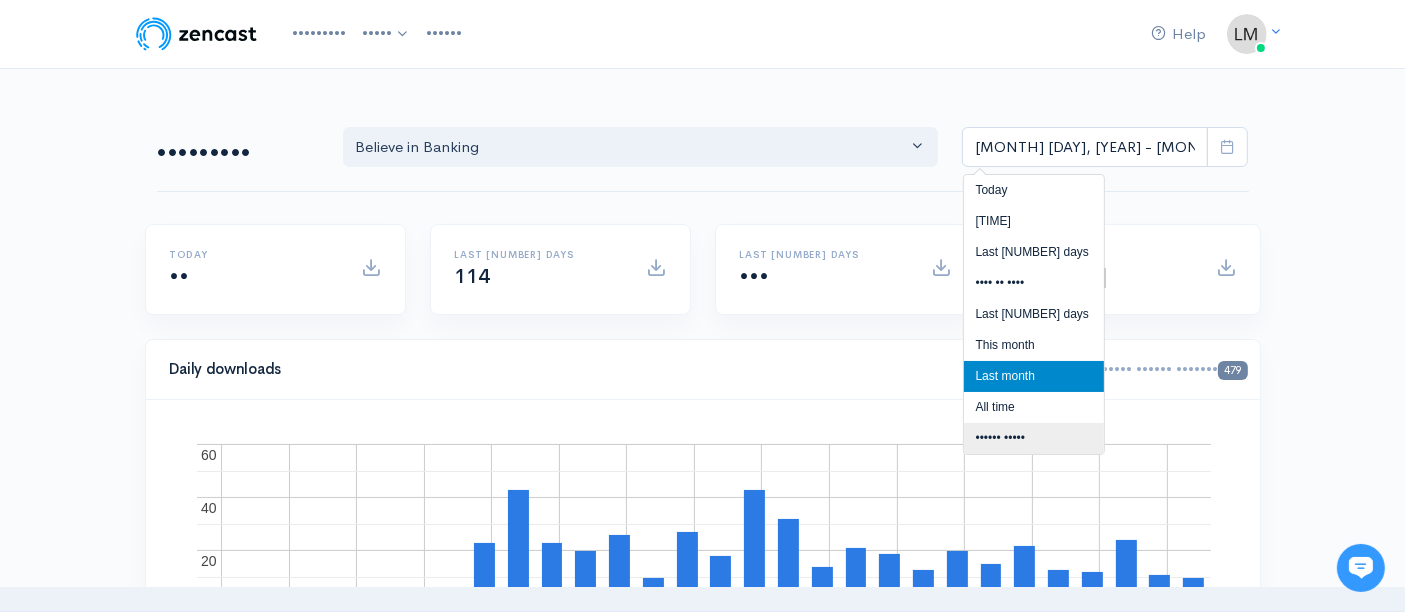 click on "•••••• •••••" at bounding box center [1034, 438] 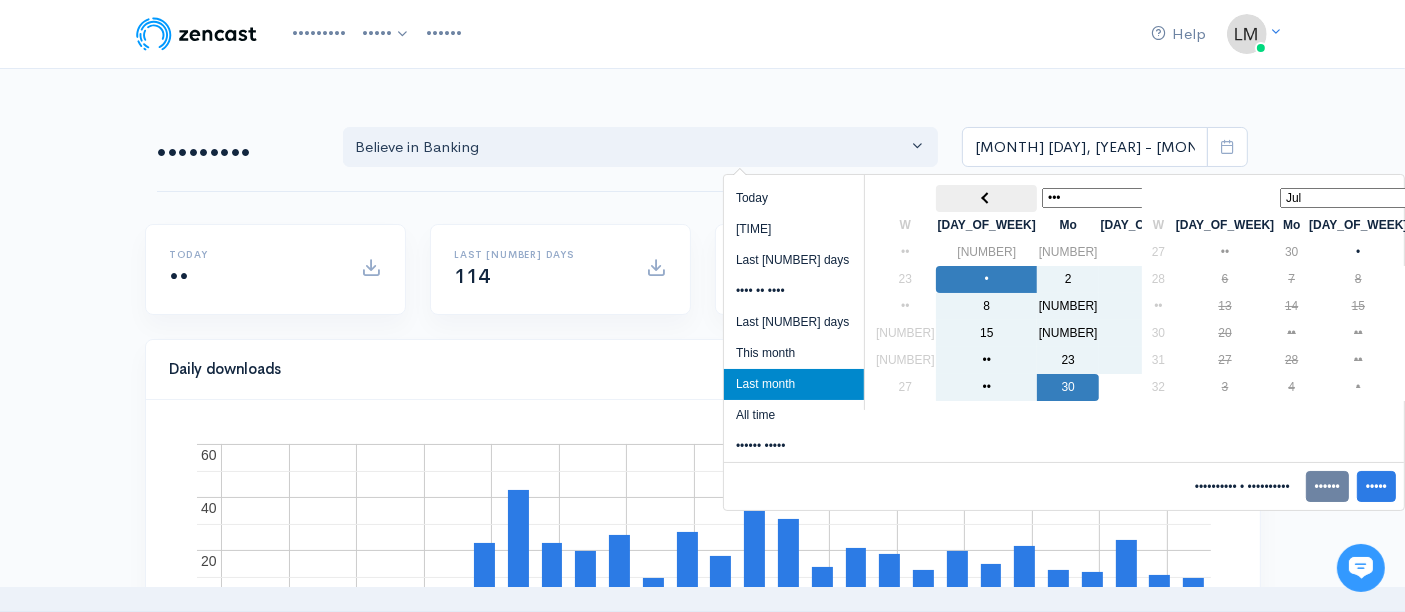 click at bounding box center (986, 198) 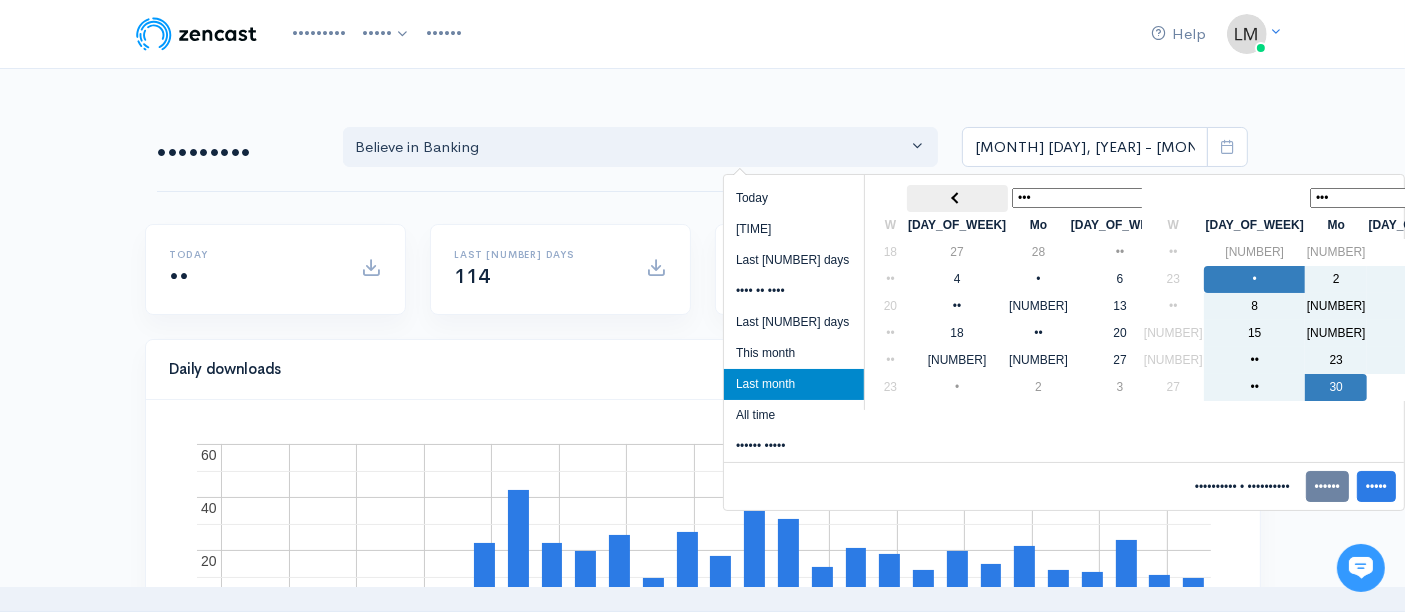 click at bounding box center [957, 198] 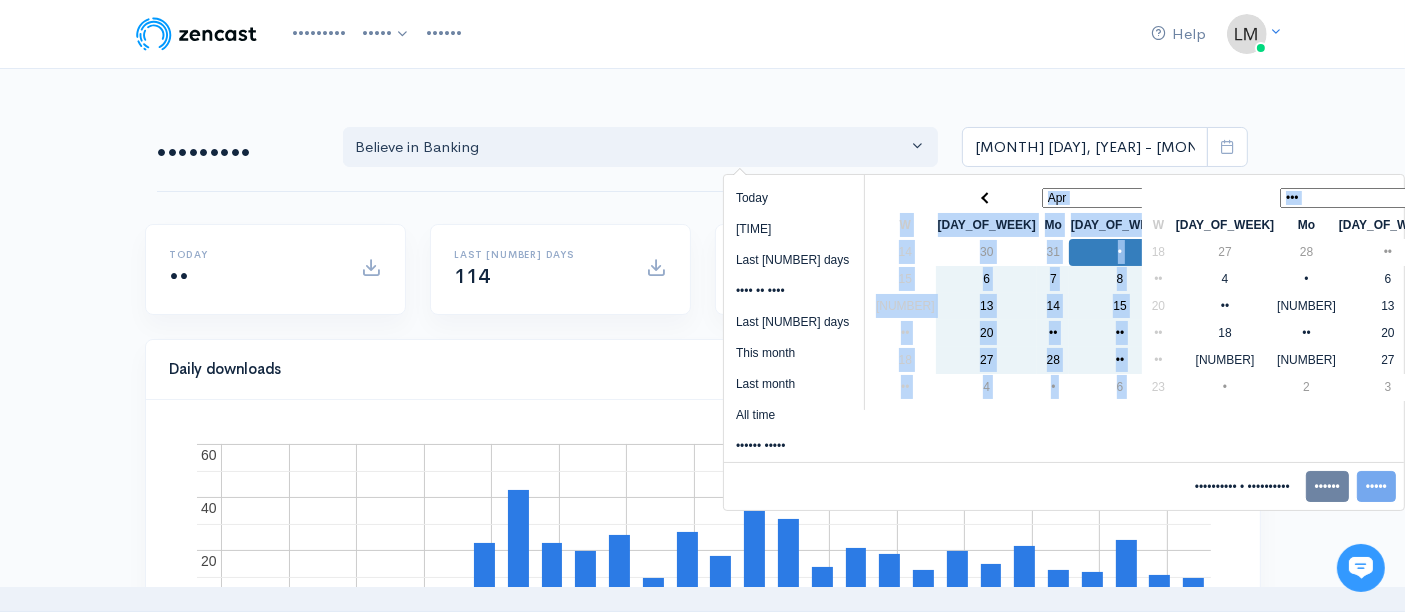 click at bounding box center [1580, 198] 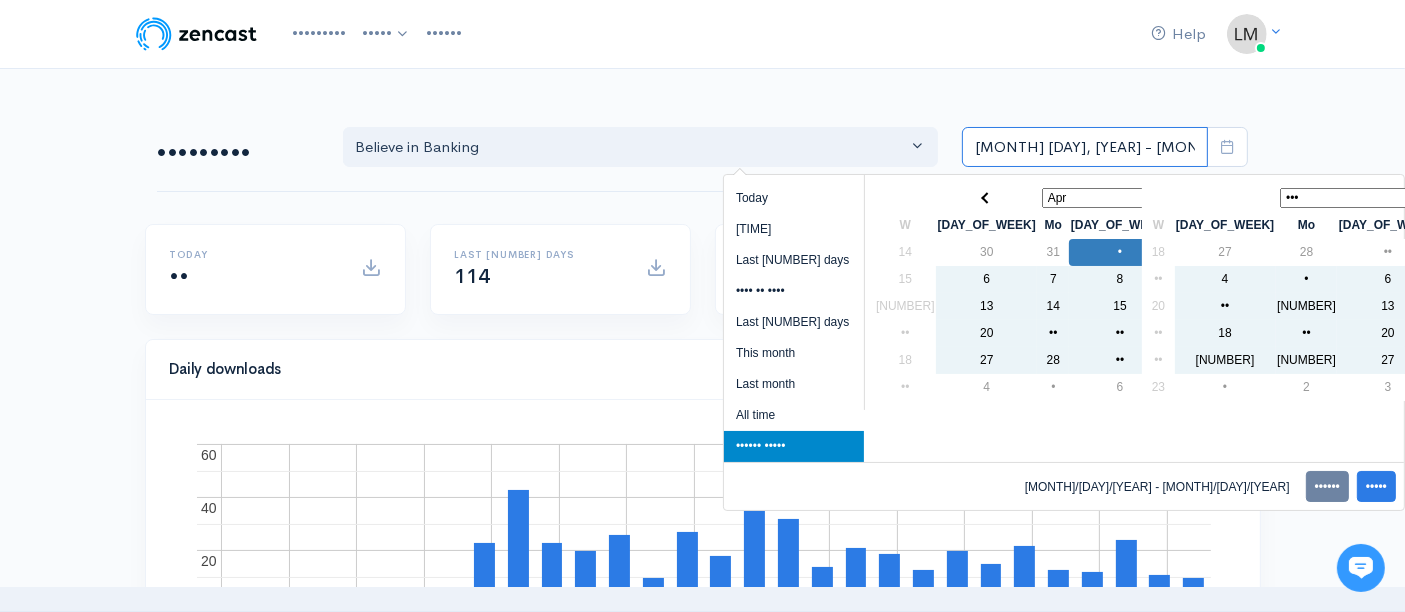 click on "[MONTH] [DAY], [YEAR] - [MONTH] [DAY], [YEAR]" at bounding box center [1085, 147] 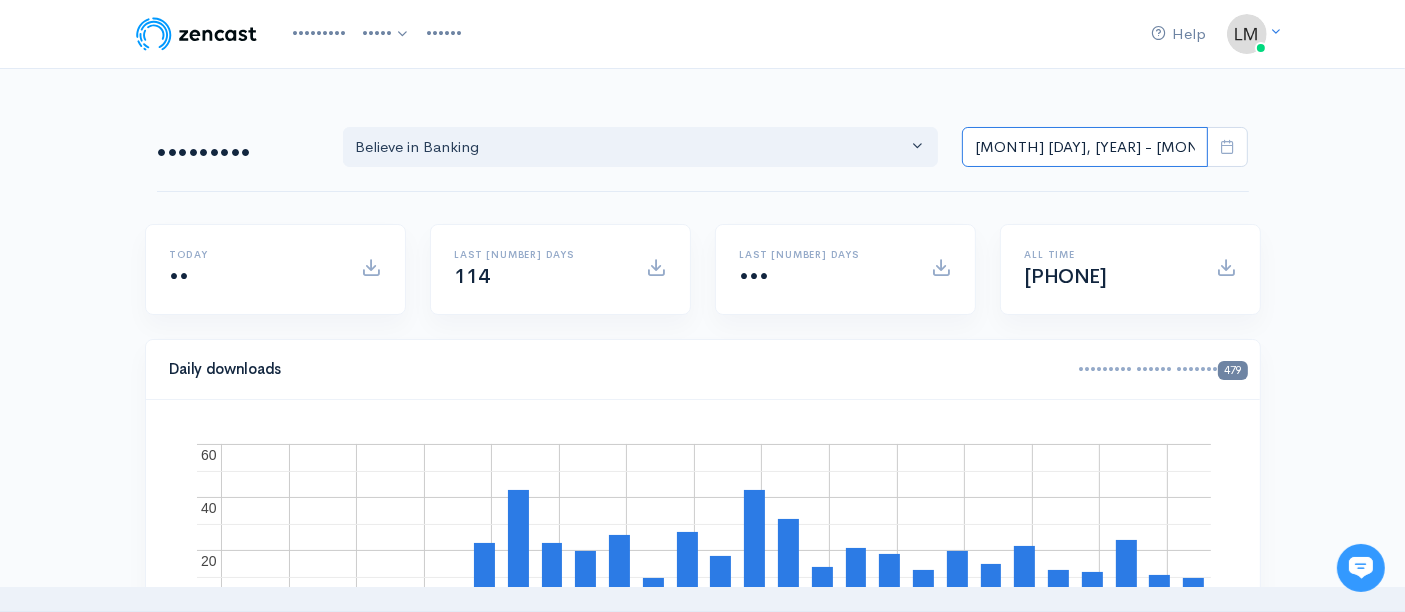 click on "[MONTH] [DAY], [YEAR] - [MONTH] [DAY], [YEAR]" at bounding box center [1085, 147] 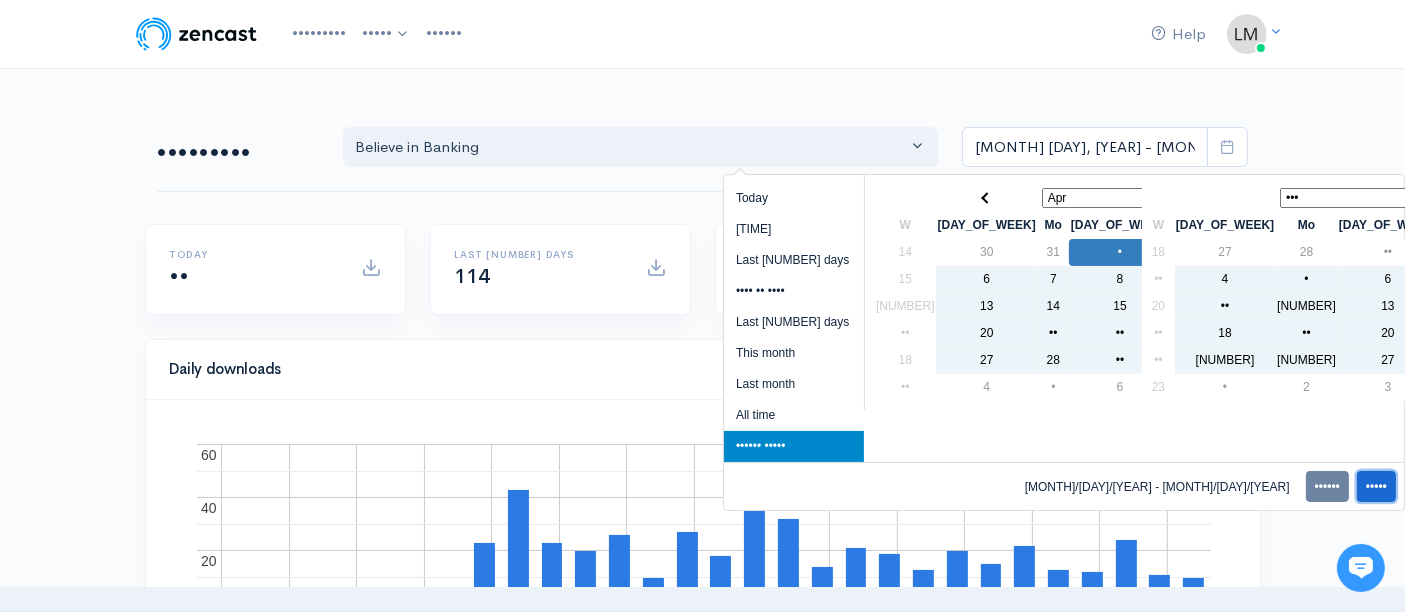 click on "•••••" at bounding box center (1376, 486) 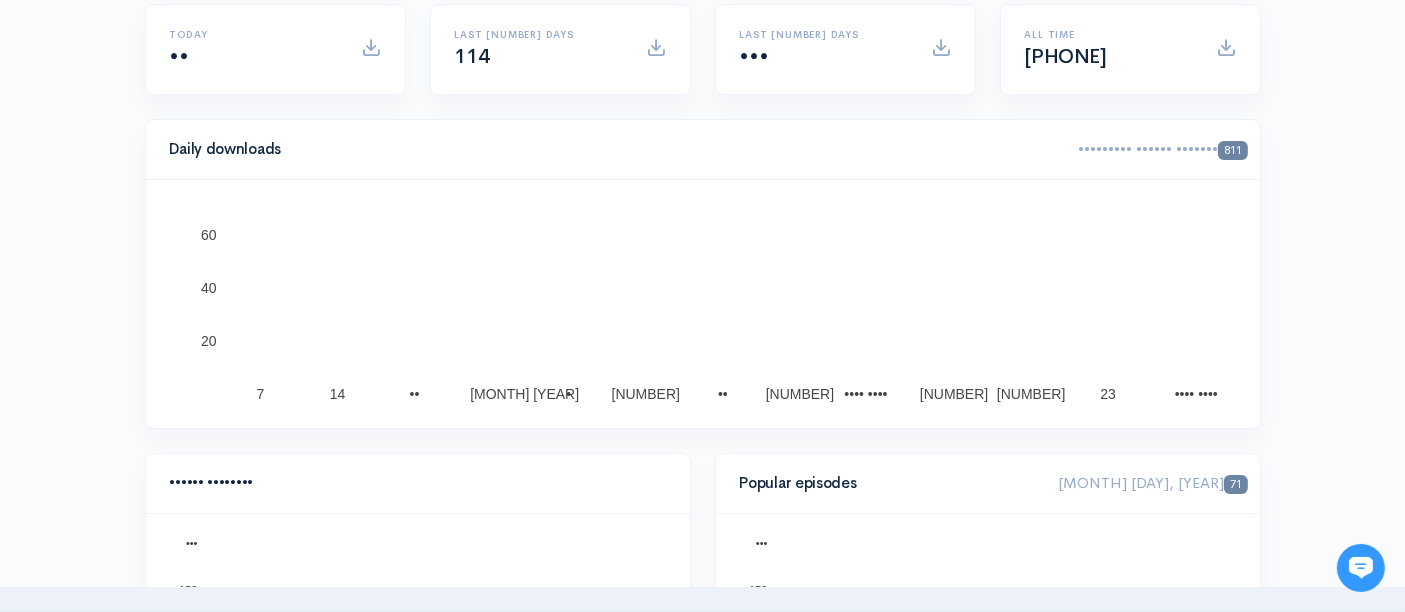 scroll, scrollTop: 0, scrollLeft: 0, axis: both 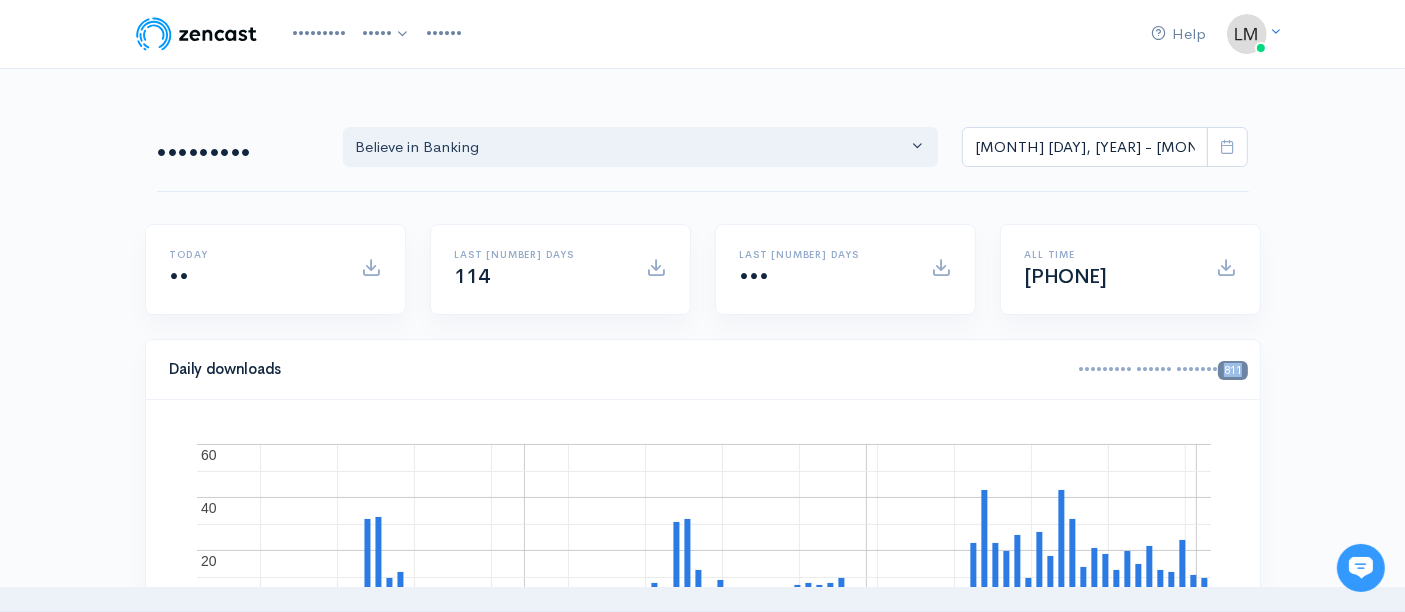 drag, startPoint x: 1222, startPoint y: 367, endPoint x: 1242, endPoint y: 367, distance: 20 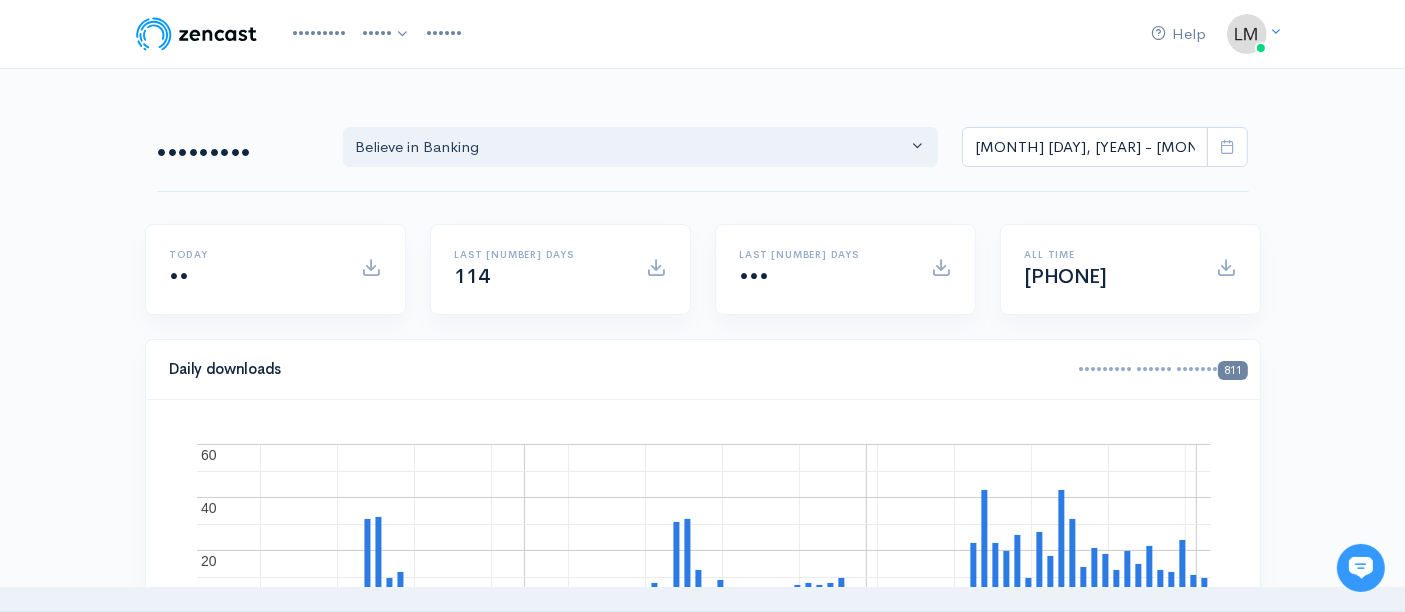 click on "Help
Notifications
View all
Your profile   Team settings     Believe in Banking   Current     Logout
Analytics
Shows
Believe in Banking
Add a new show
People
Analytics
Believe in Banking Believe in Banking     Apr 1, 2025 - Jun 30, 2025
Today
10
Last 7 days
114
Last 30 days
498
All time
9541
Daily downloads
Downloads during period:  811   May 2025 June 2025 July 2025 7 14 21 5 12 19 26 9 16 23 20 20 40 40 60 60 29       0 50" at bounding box center [702, 1417] 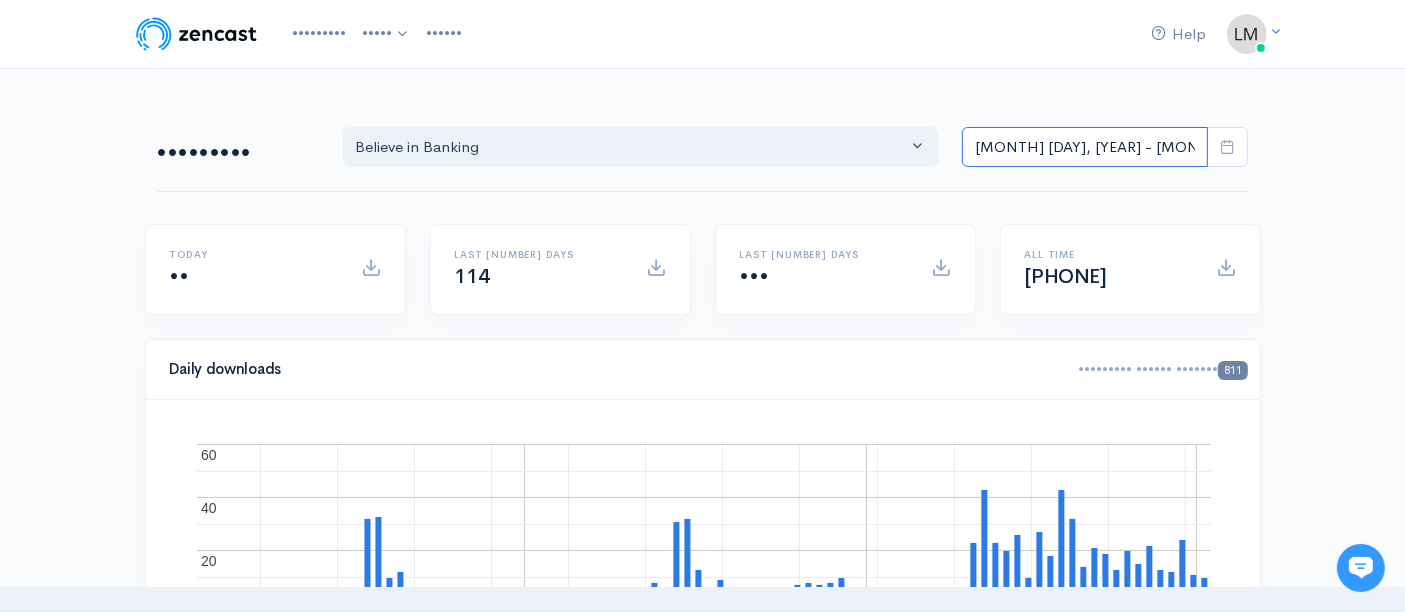 click on "[MONTH] [DAY], [YEAR] - [MONTH] [DAY], [YEAR]" at bounding box center [1085, 147] 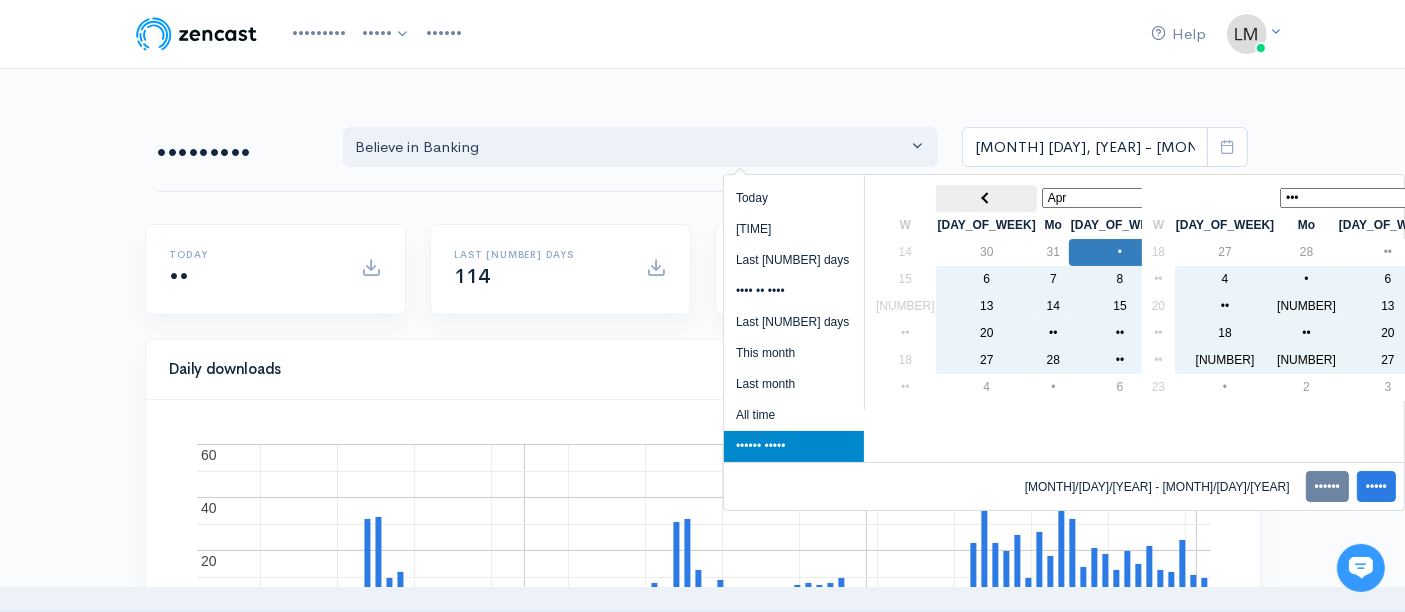 click at bounding box center [986, 198] 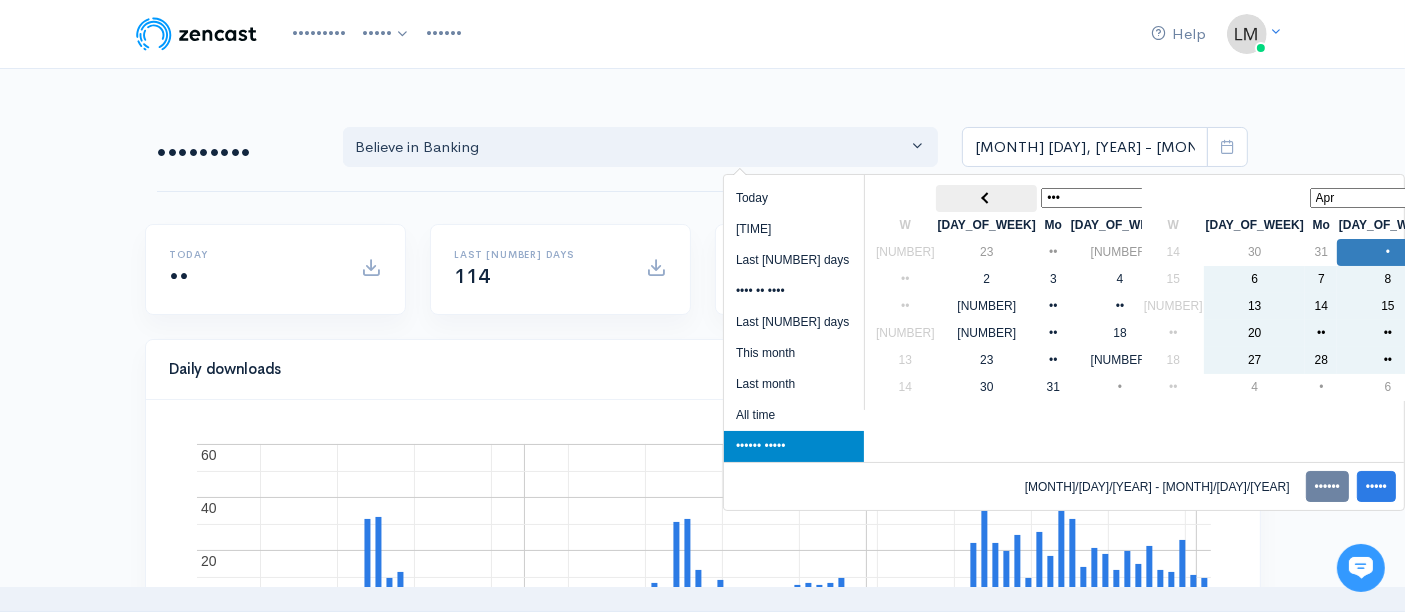 click at bounding box center (986, 197) 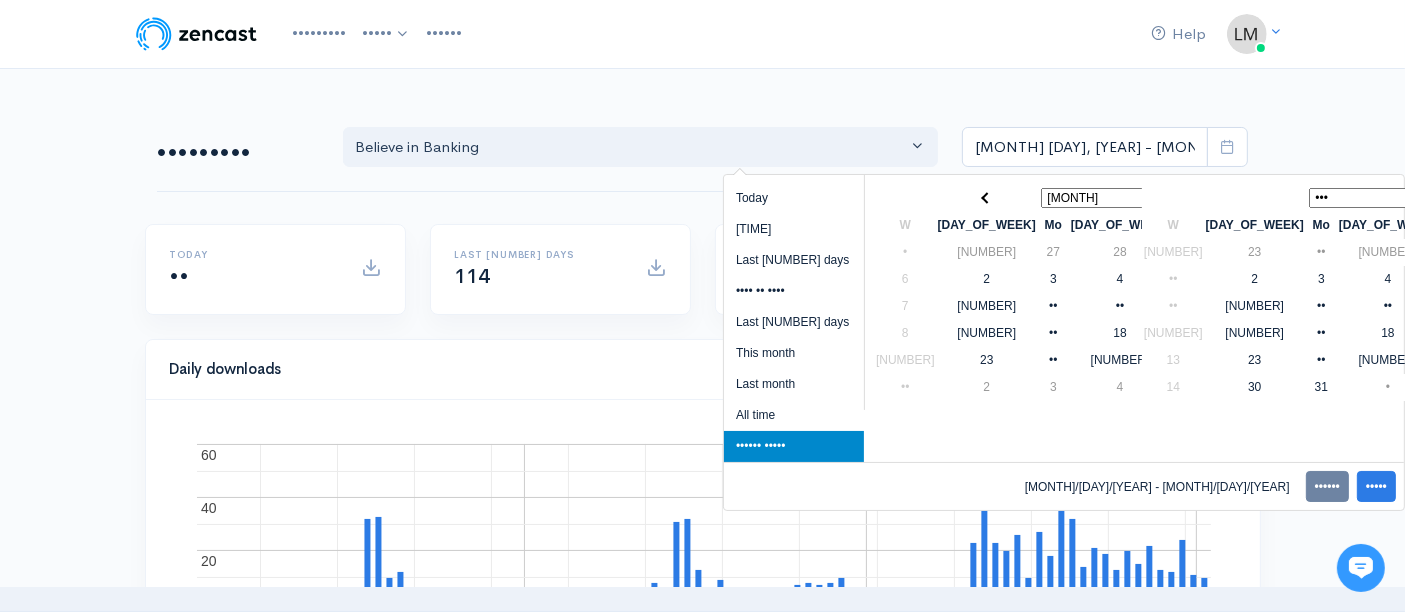 click at bounding box center (986, 197) 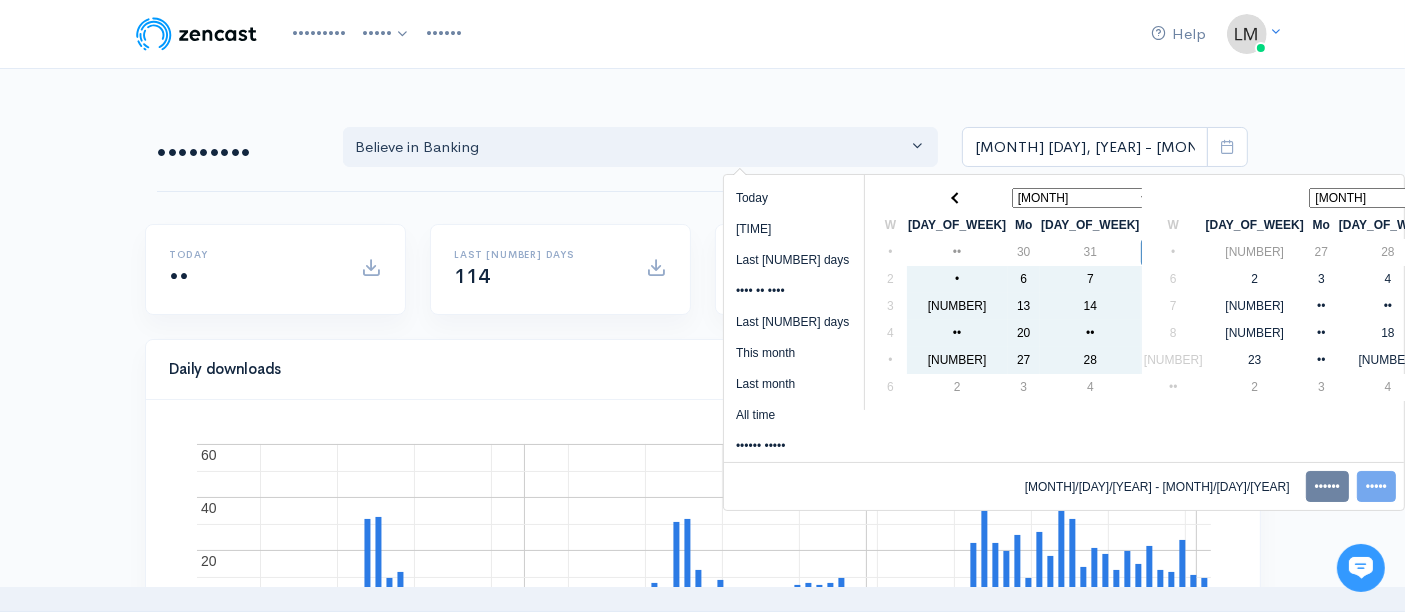 click at bounding box center [1580, 197] 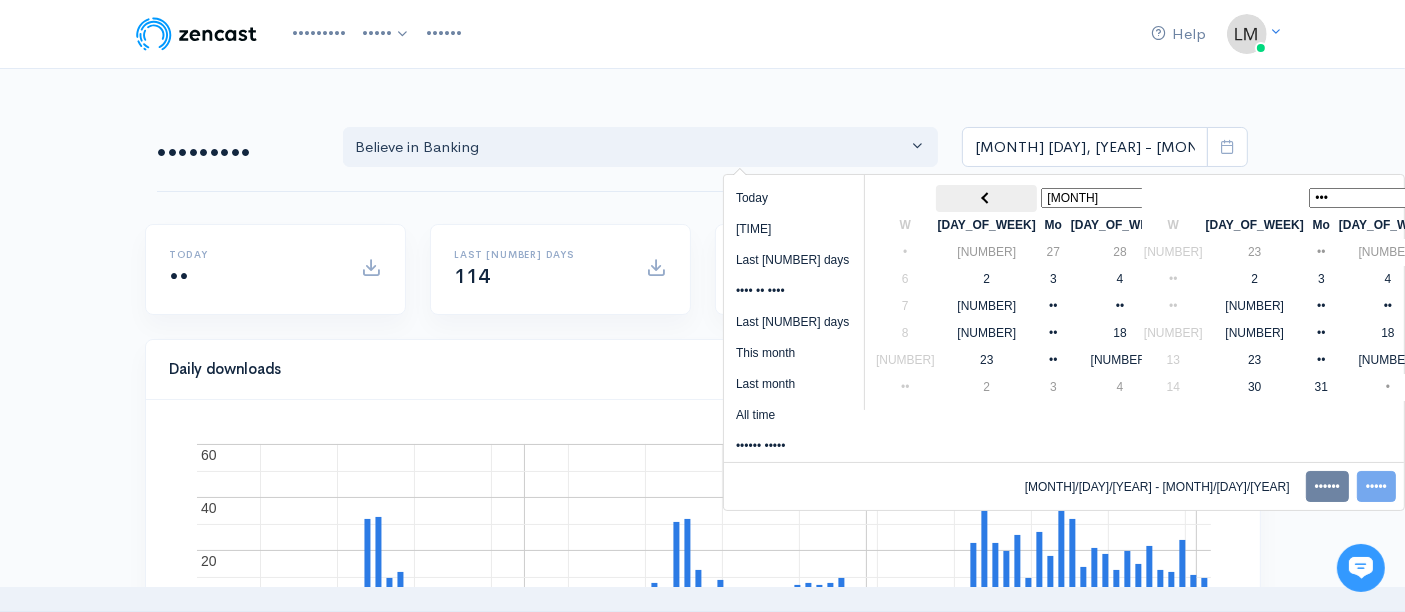 click at bounding box center [986, 198] 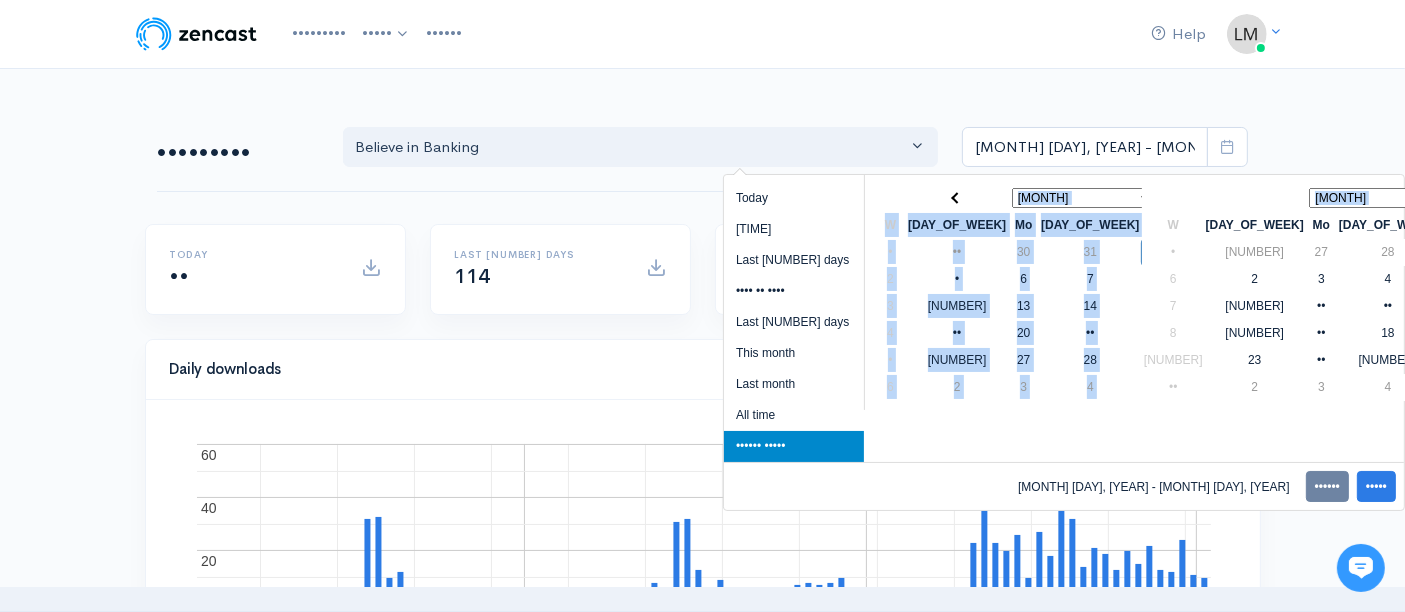 click at bounding box center [1580, 197] 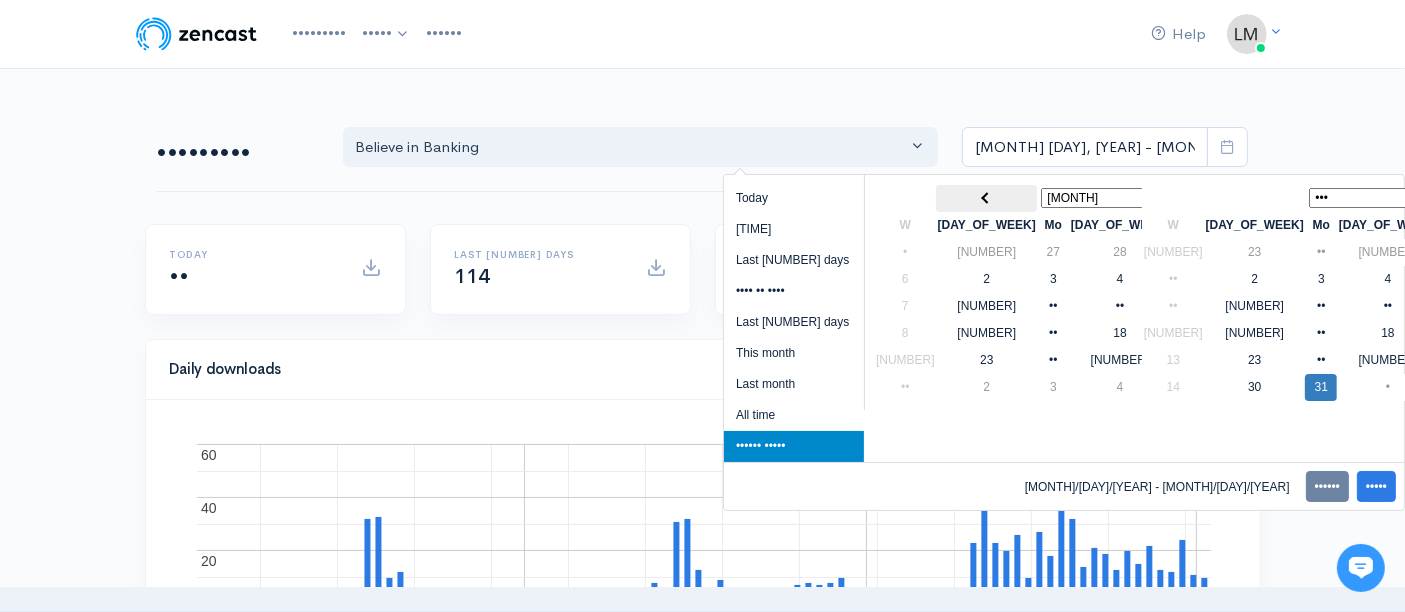 click at bounding box center (986, 198) 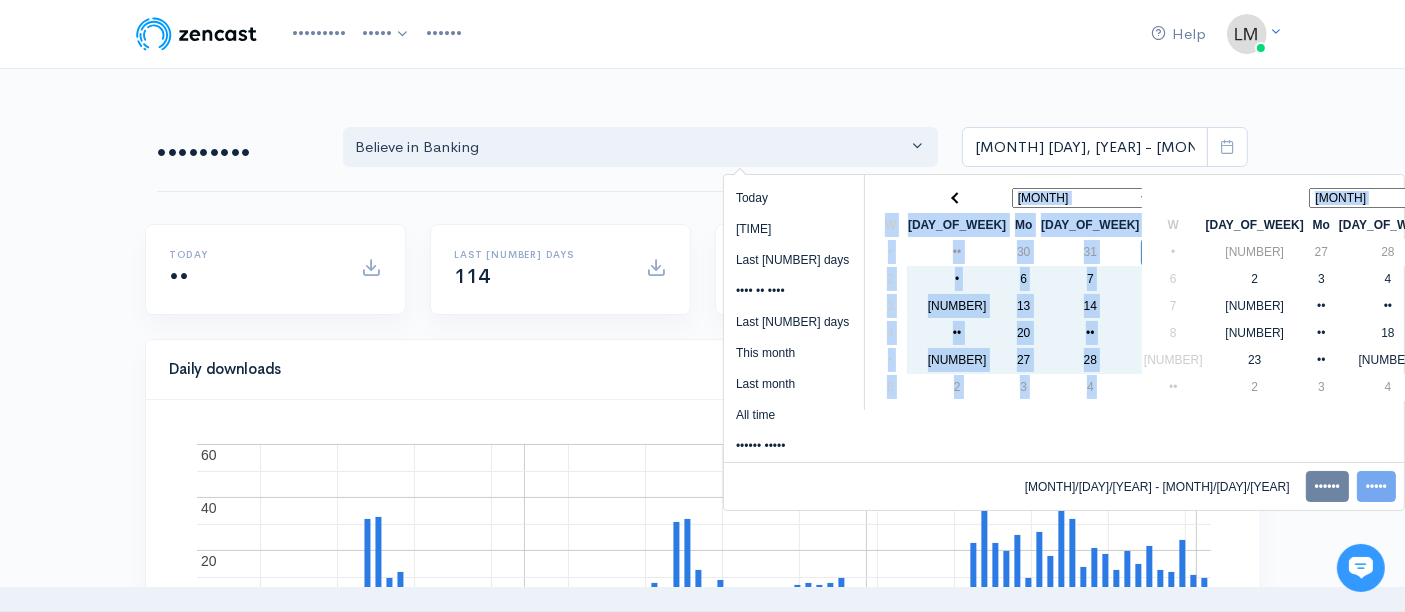 click at bounding box center [1580, 198] 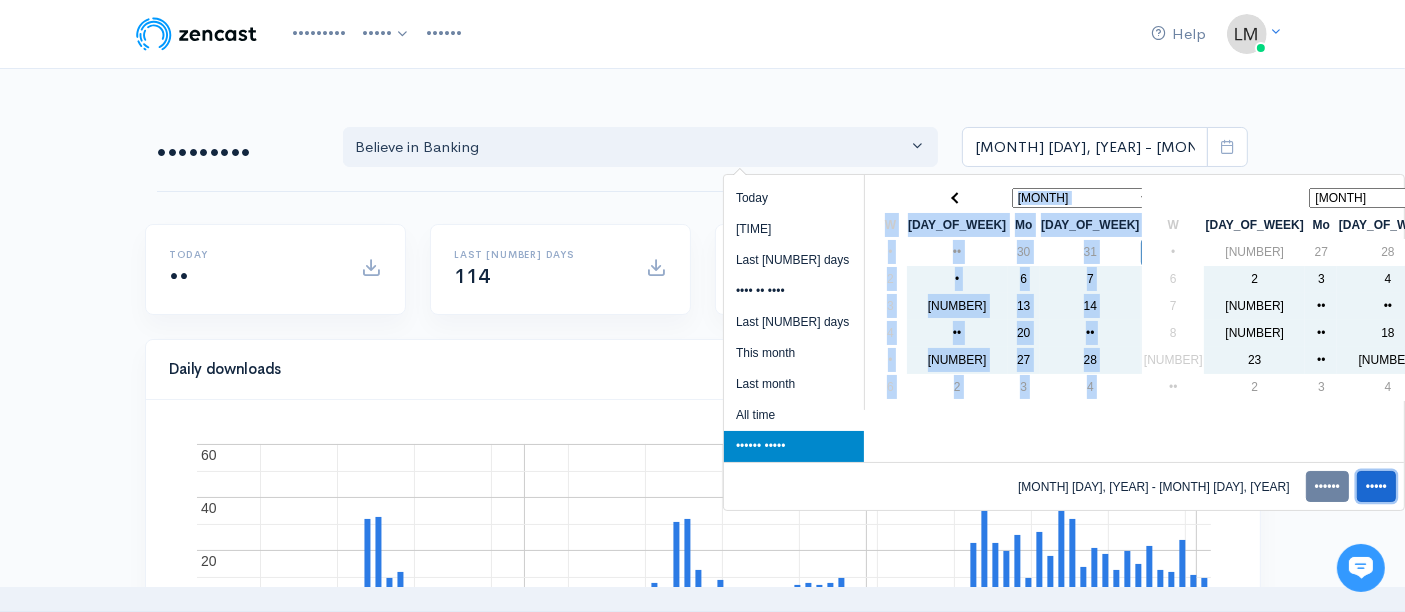 click on "•••••" at bounding box center (1376, 486) 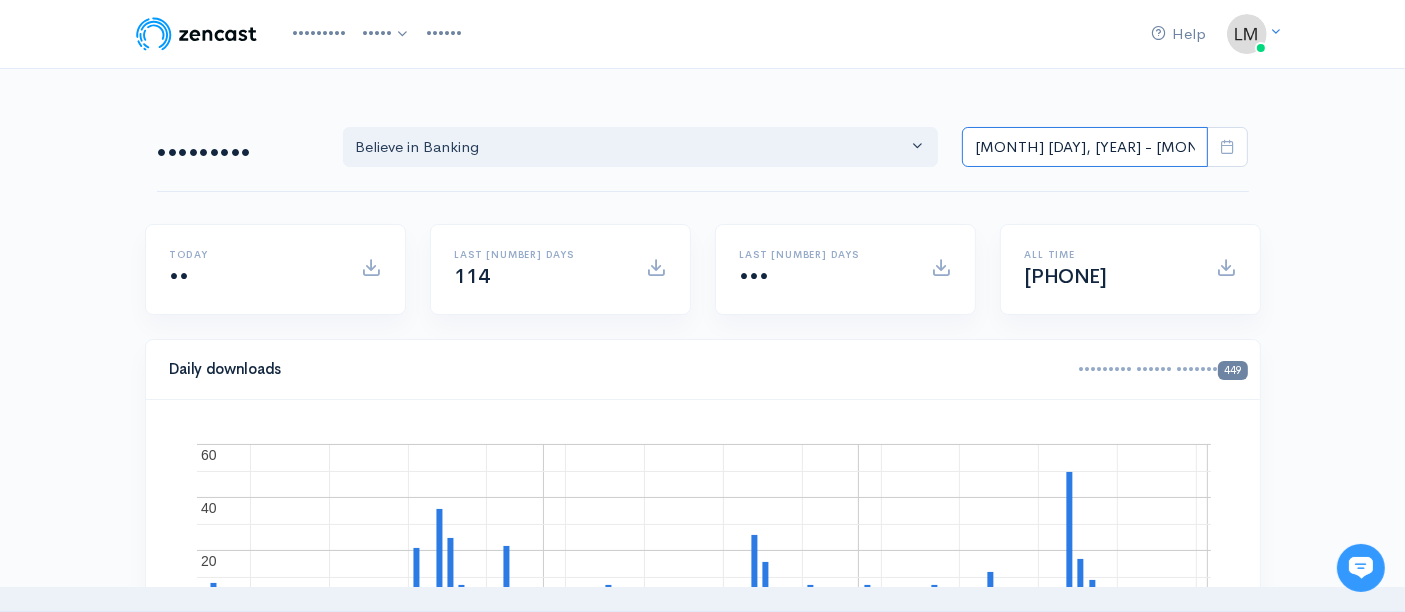 click on "[MONTH] [DAY], [YEAR] - [MONTH] [DAY], [YEAR]" at bounding box center (1085, 147) 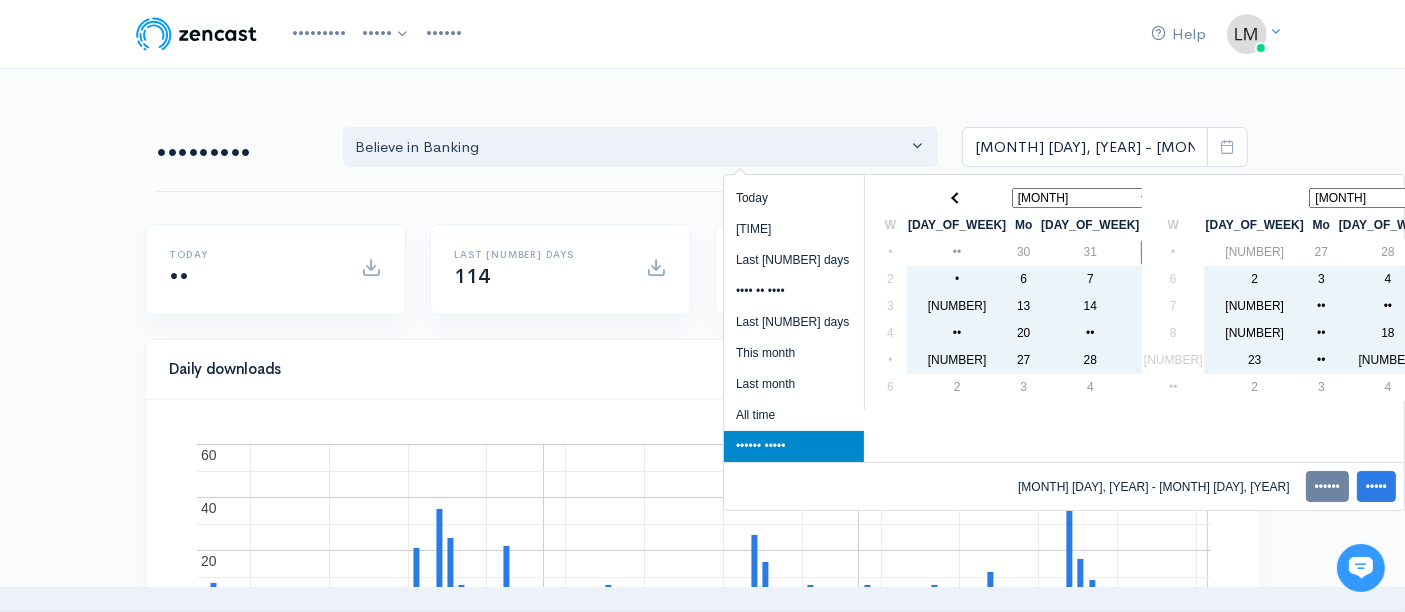 click at bounding box center [1580, 197] 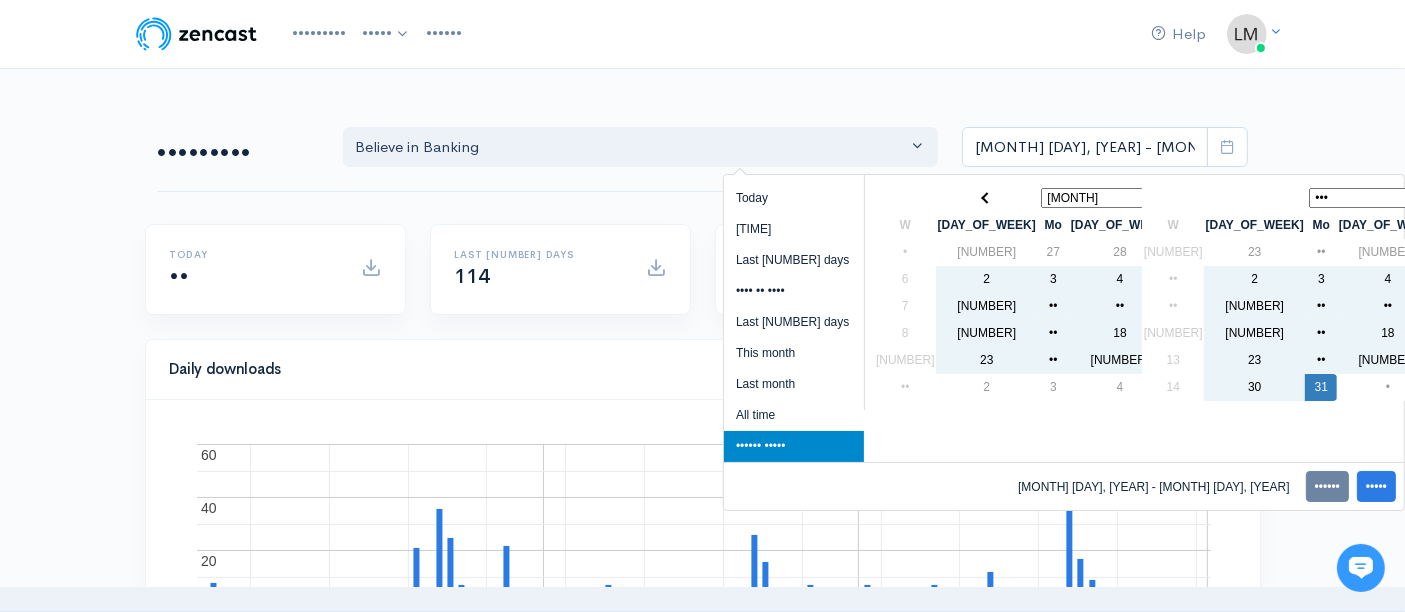 click at bounding box center [1580, 197] 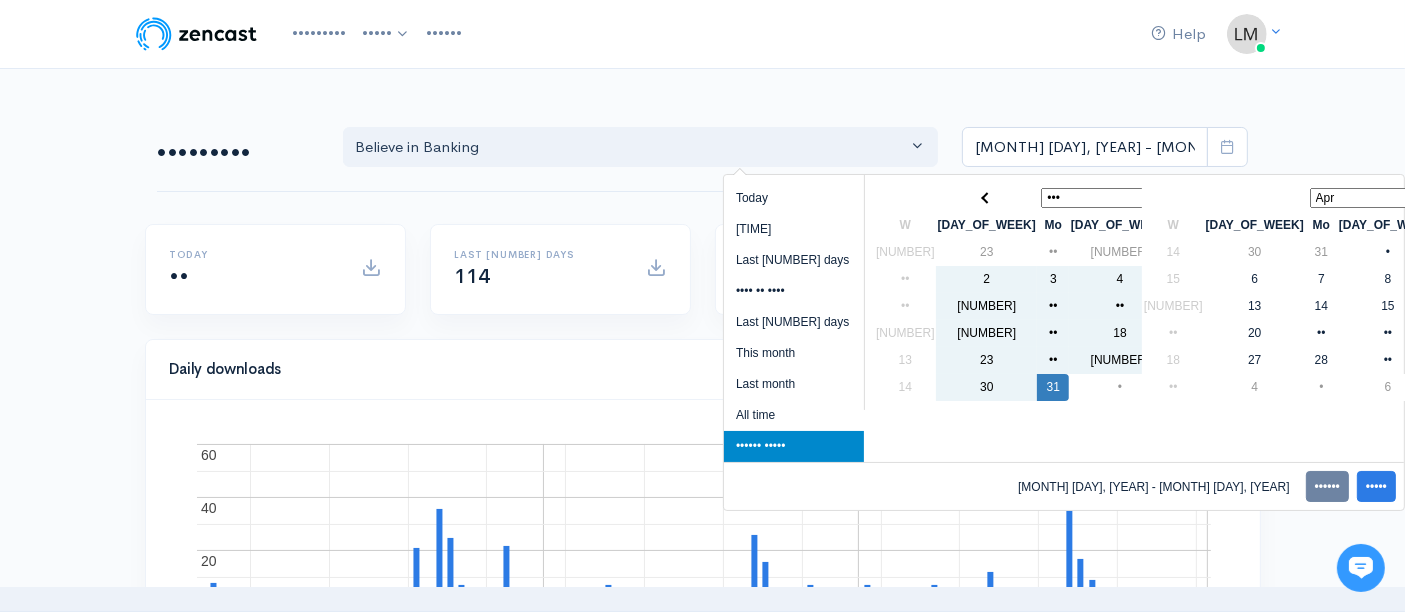 click at bounding box center [1624, 197] 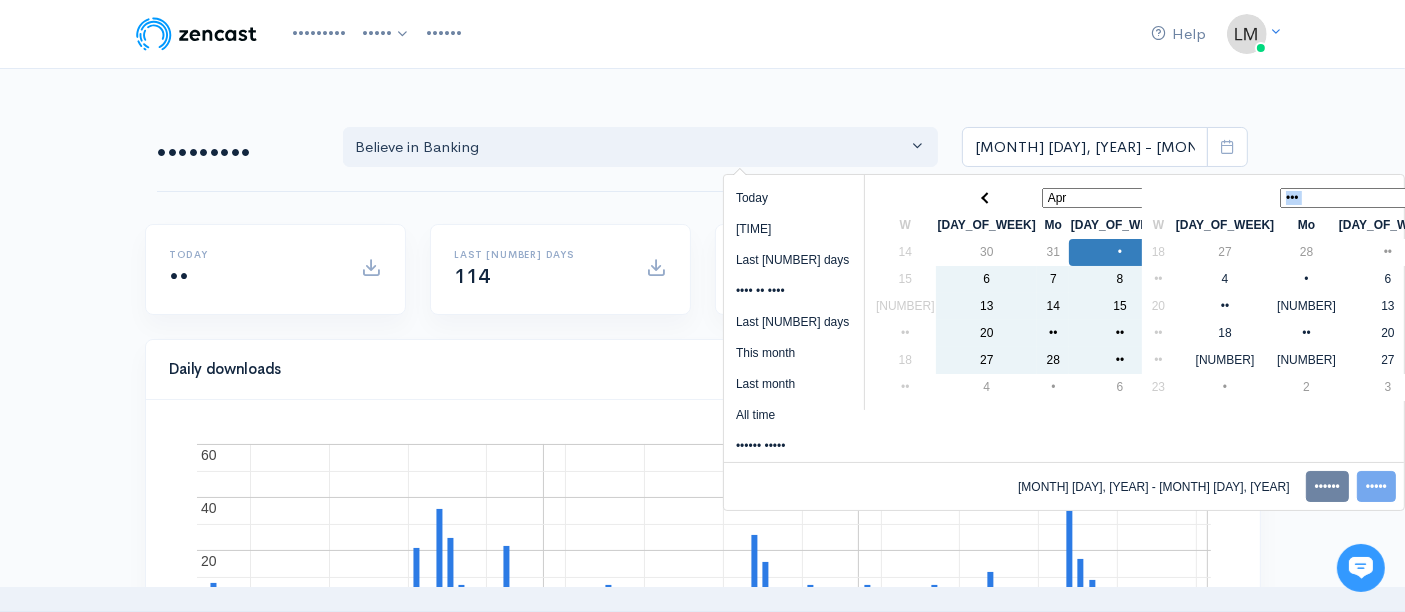 click at bounding box center (1580, 198) 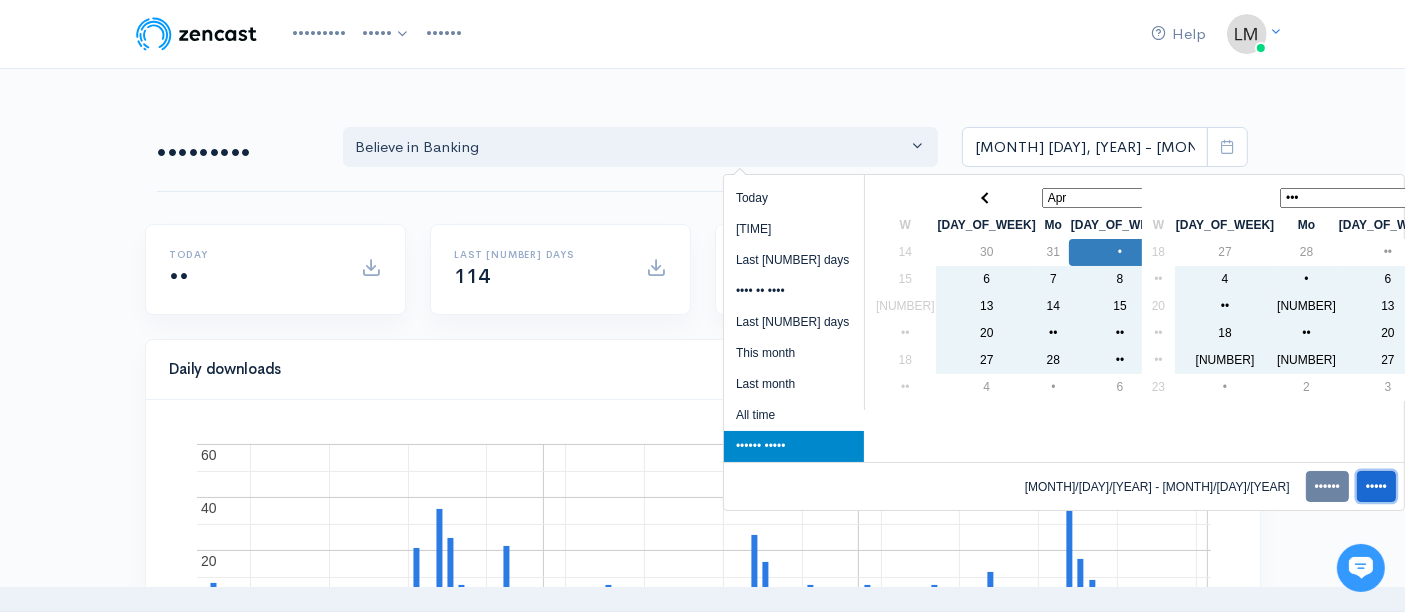 click on "•••••" at bounding box center (1376, 486) 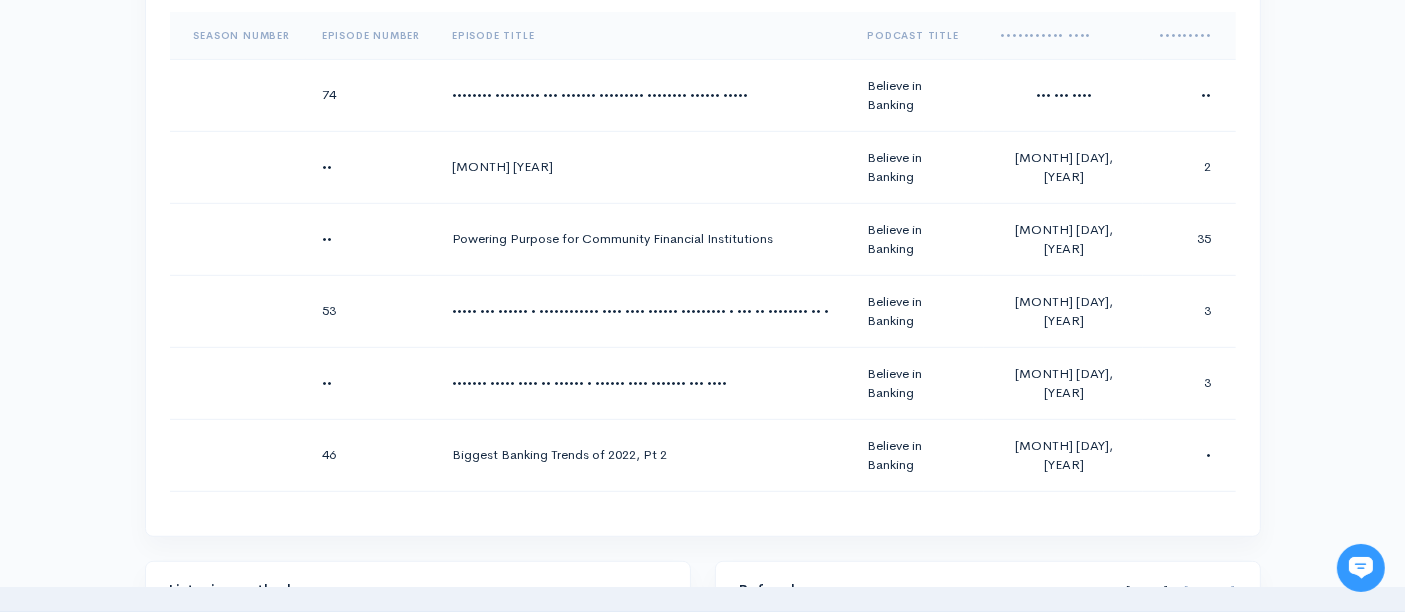 scroll, scrollTop: 1111, scrollLeft: 0, axis: vertical 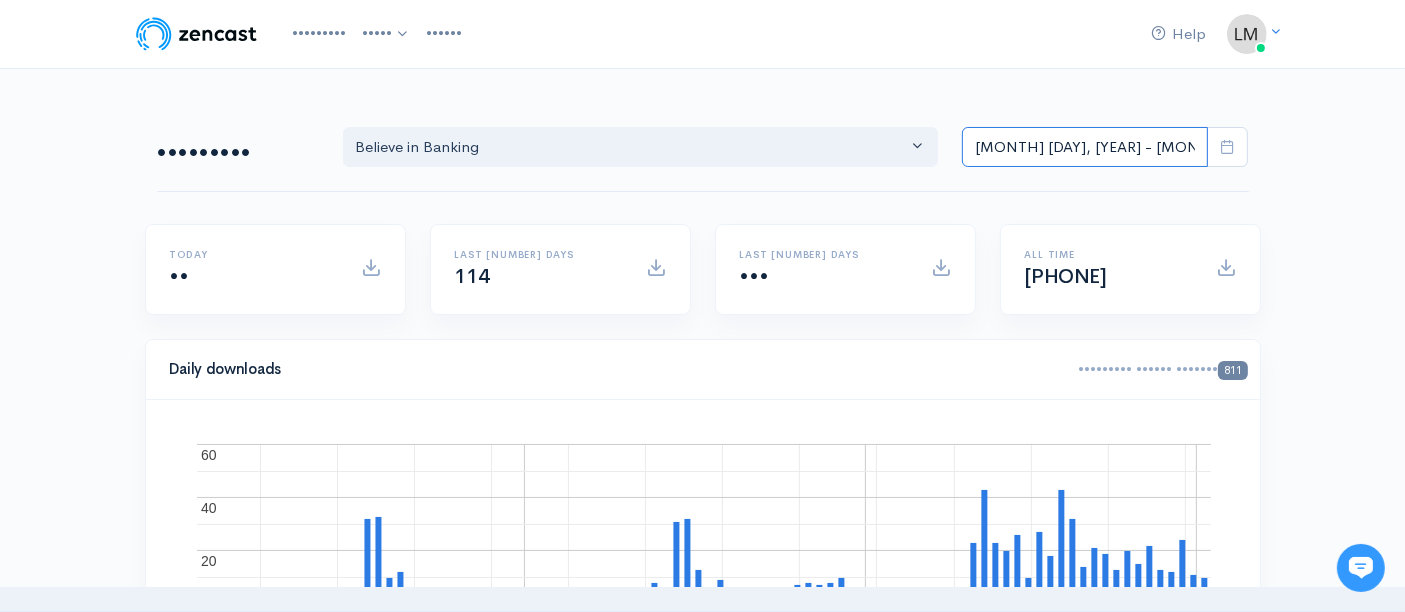 click on "[MONTH] [DAY], [YEAR] - [MONTH] [DAY], [YEAR]" at bounding box center (1085, 147) 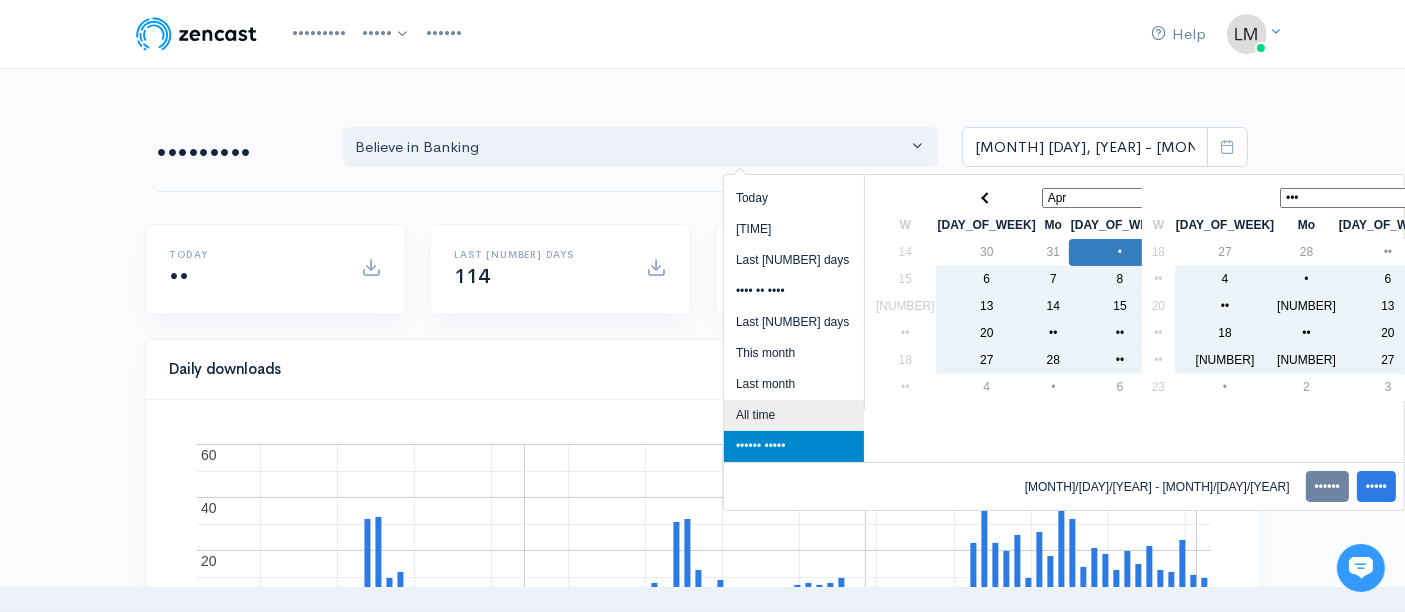 click on "All time" at bounding box center [794, 415] 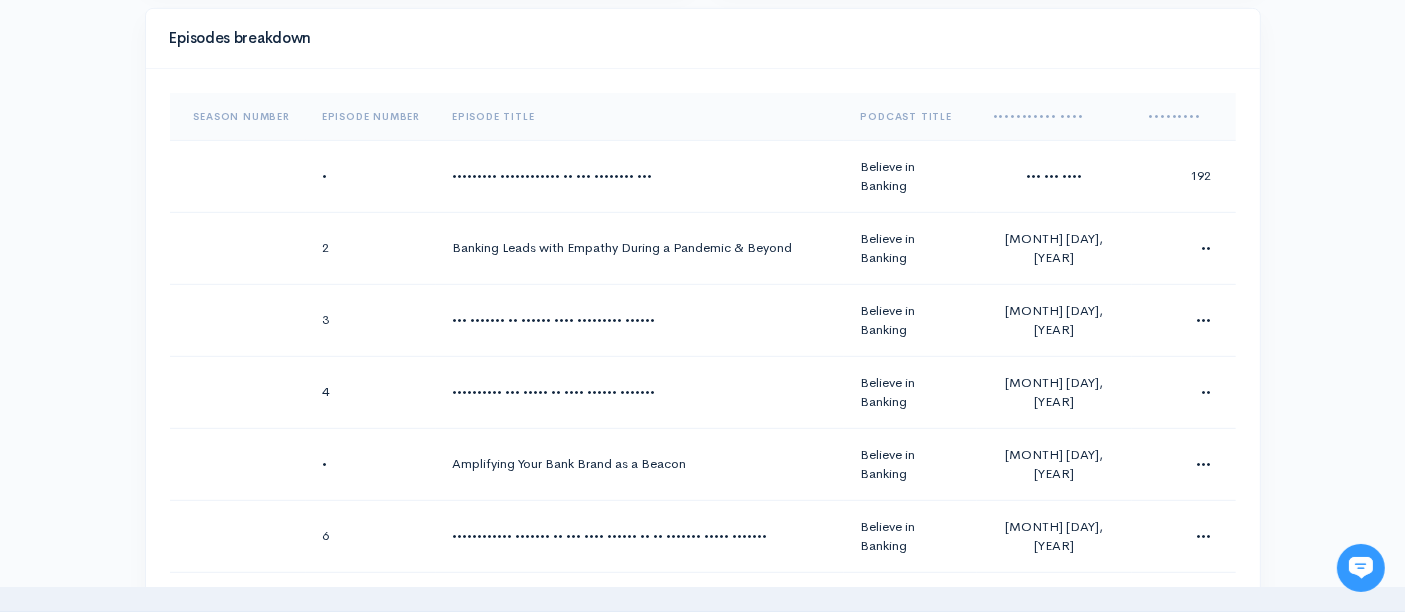 scroll, scrollTop: 1000, scrollLeft: 0, axis: vertical 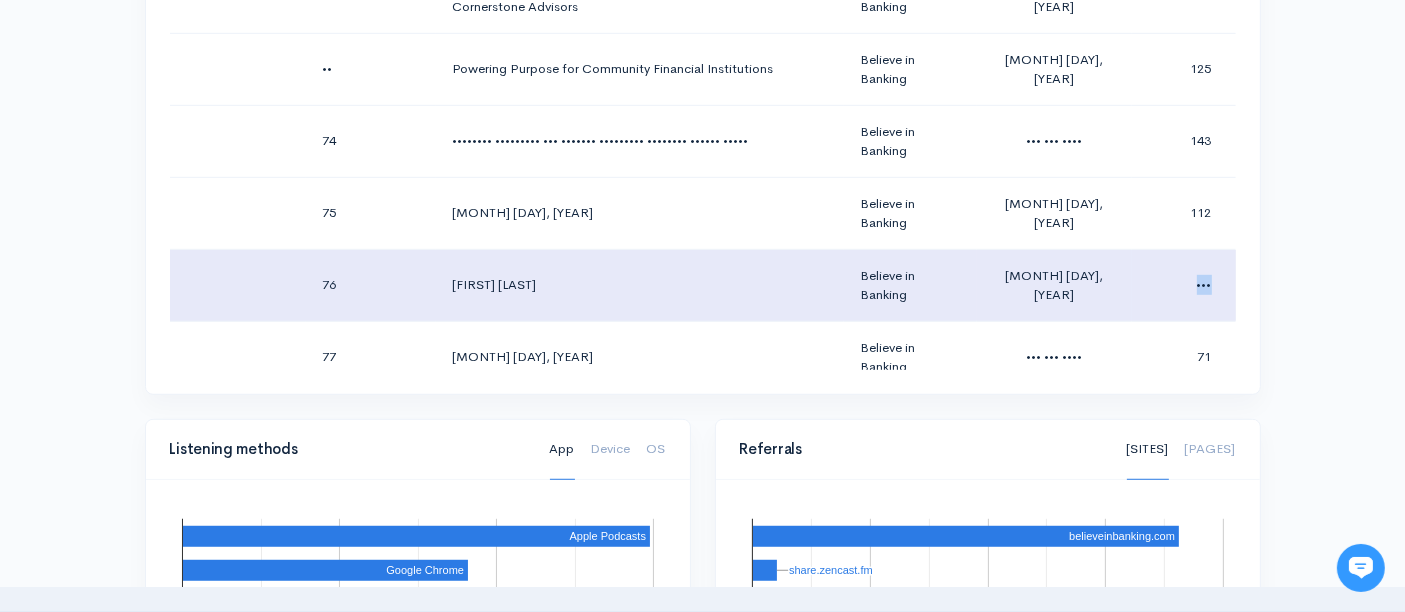 drag, startPoint x: 1174, startPoint y: 253, endPoint x: 1197, endPoint y: 259, distance: 23.769728 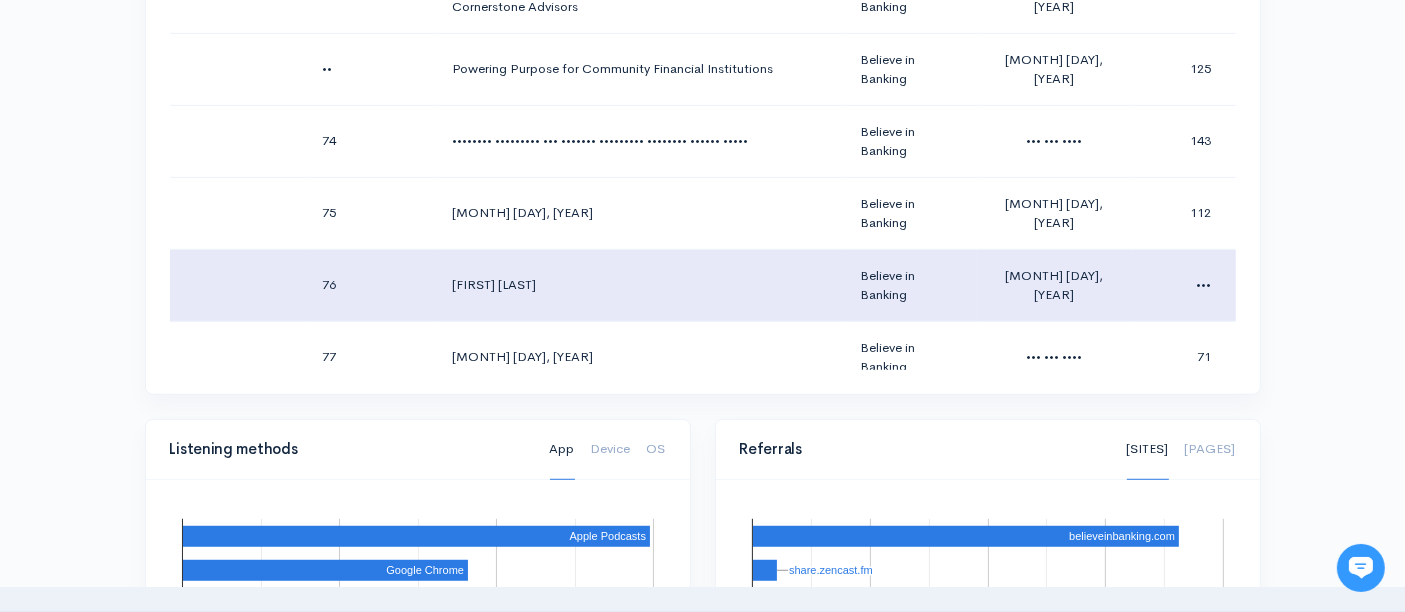 click on "[FIRST] [LAST]" at bounding box center [640, 285] 